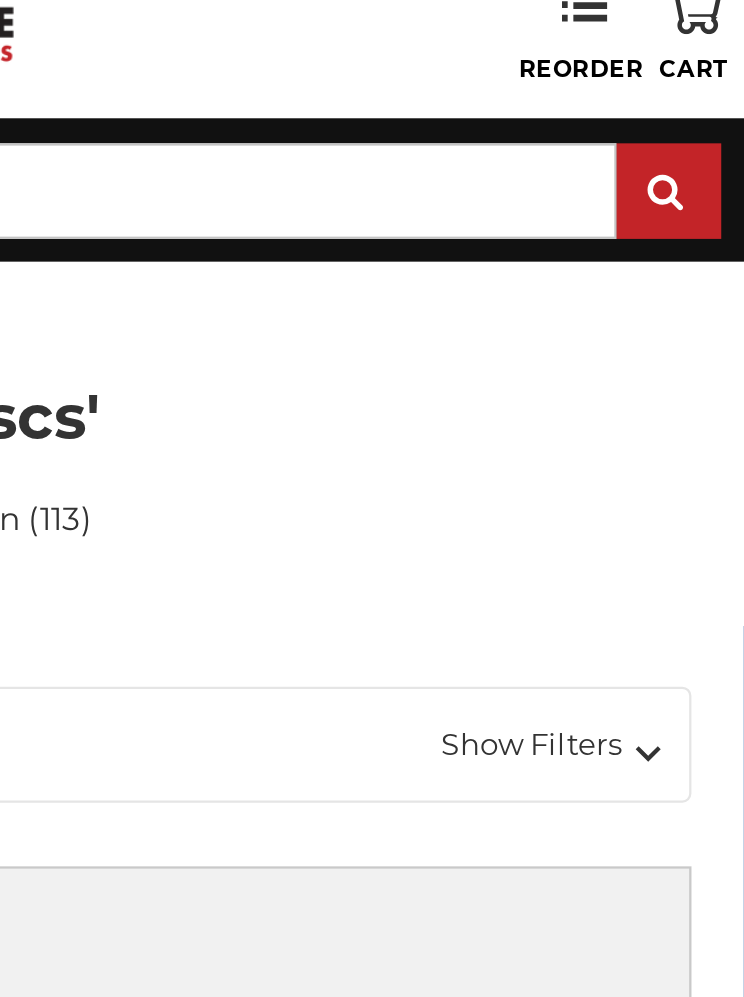 scroll, scrollTop: 41, scrollLeft: 417, axis: both 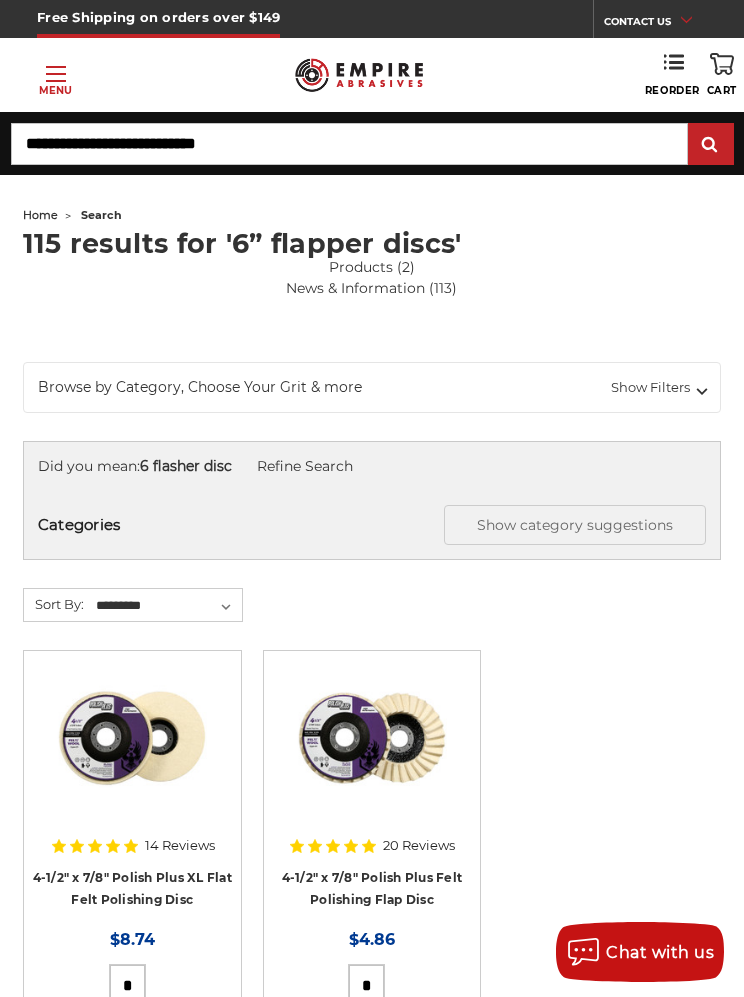 click on "Search" at bounding box center (349, 144) 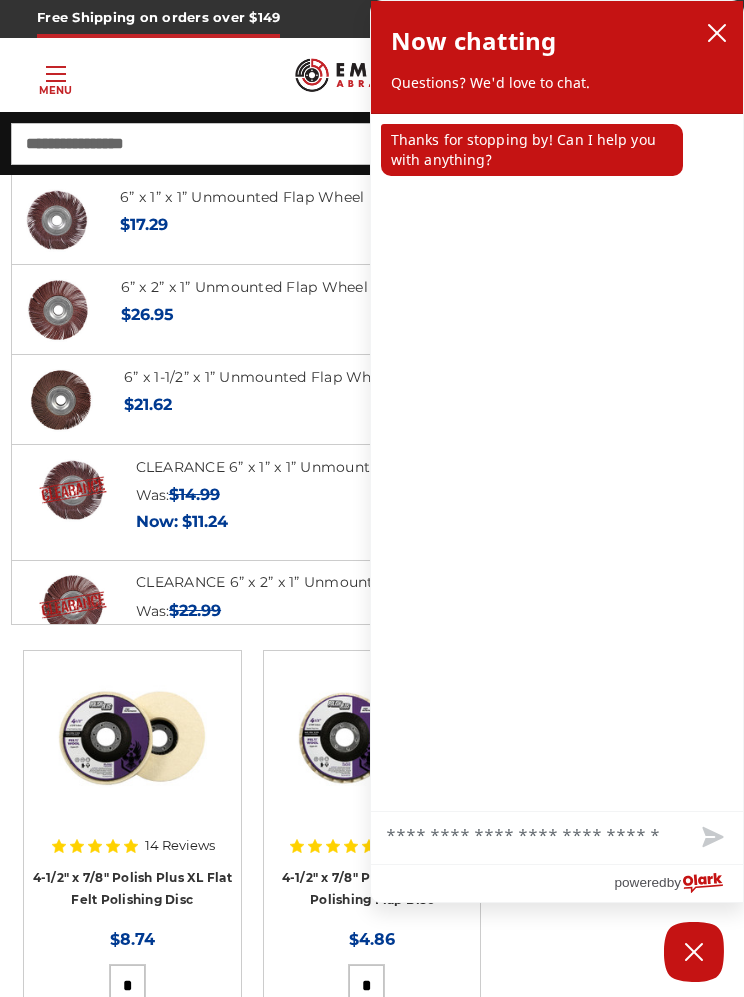 type on "**********" 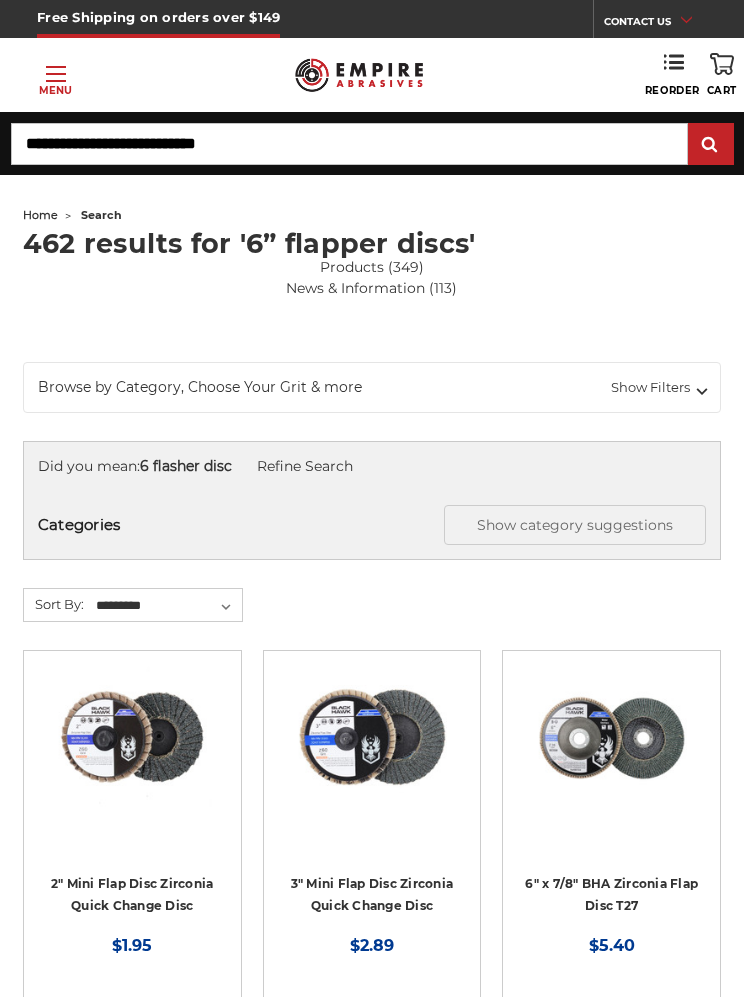 scroll, scrollTop: 0, scrollLeft: 0, axis: both 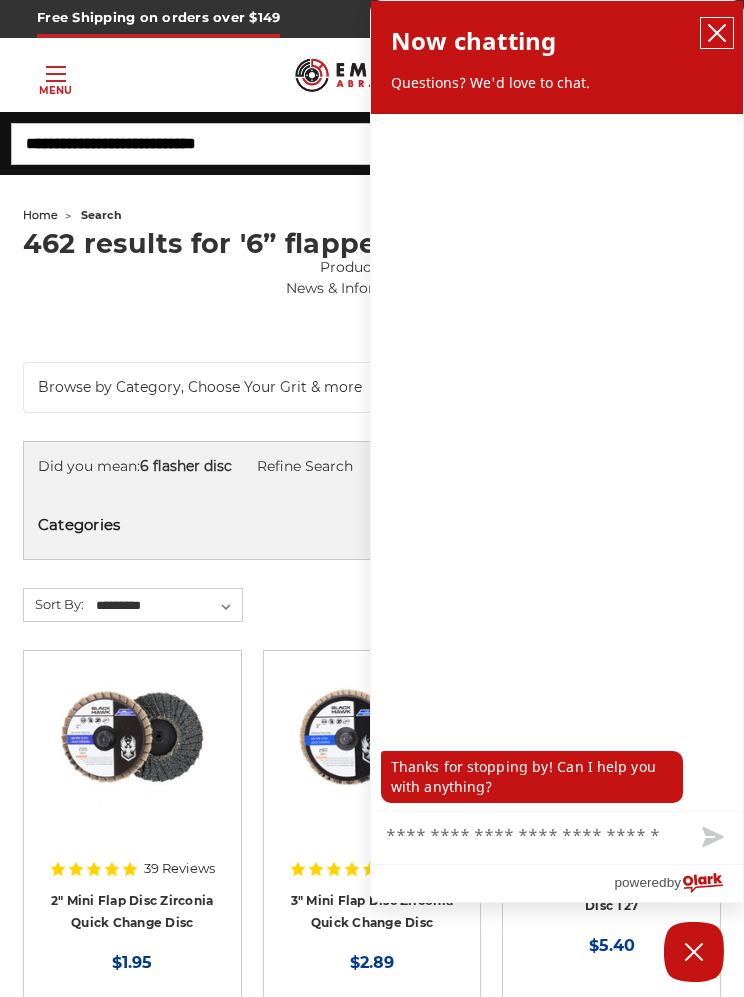 click 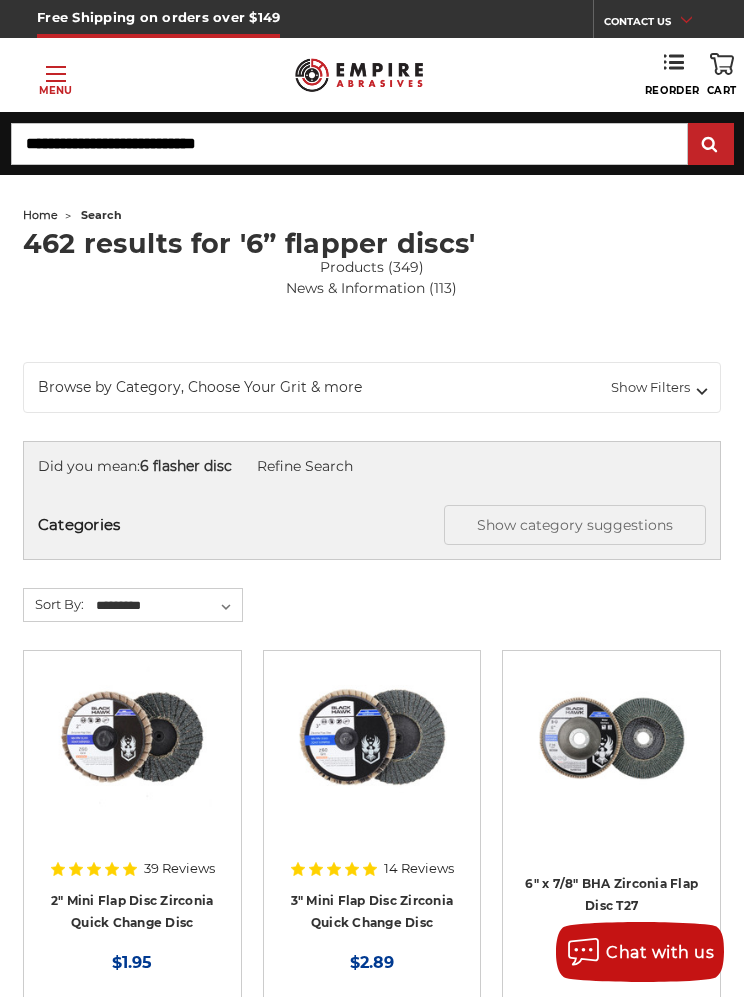 scroll, scrollTop: 107, scrollLeft: 0, axis: vertical 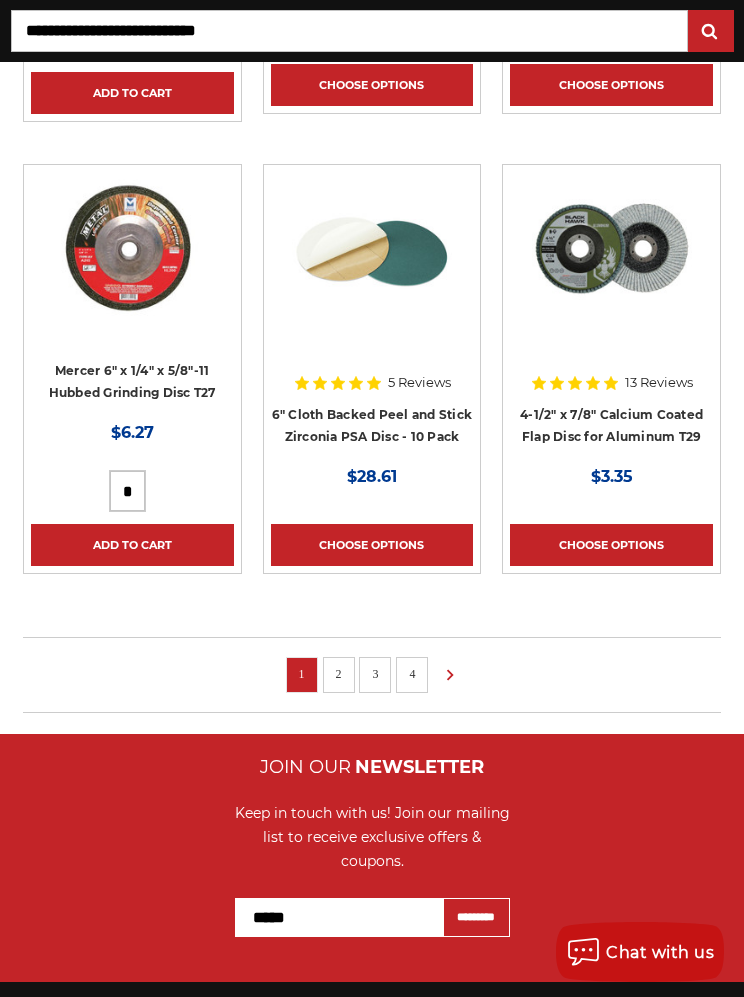 click on "2" at bounding box center (339, 674) 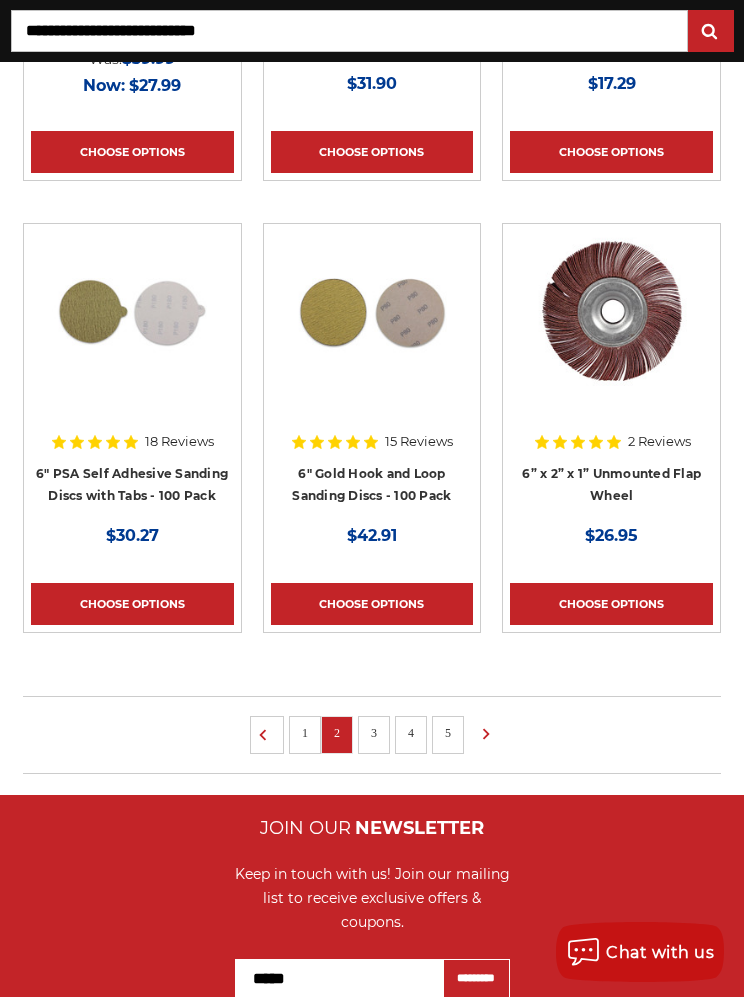 scroll, scrollTop: 1852, scrollLeft: 0, axis: vertical 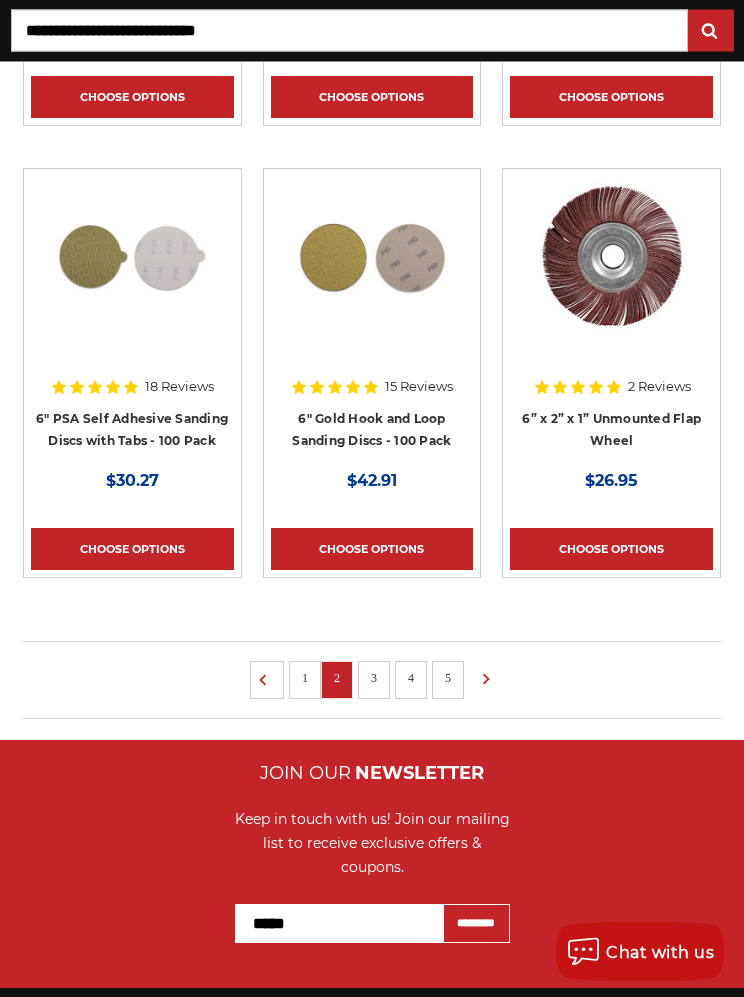 click on "3" at bounding box center [374, 679] 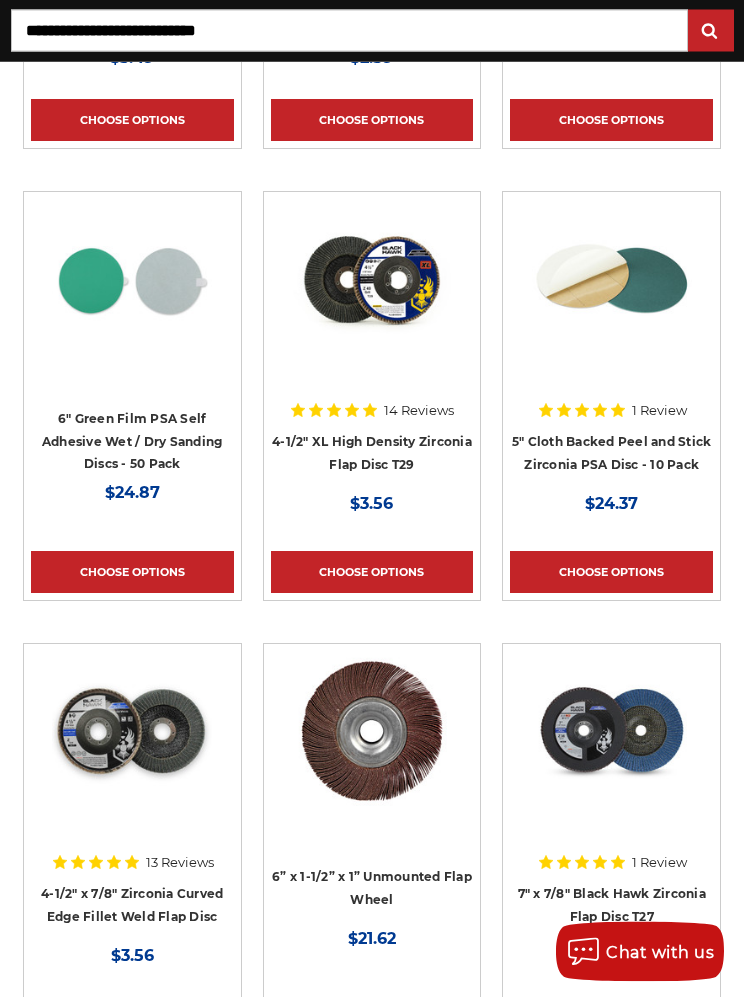 scroll, scrollTop: 1446, scrollLeft: 0, axis: vertical 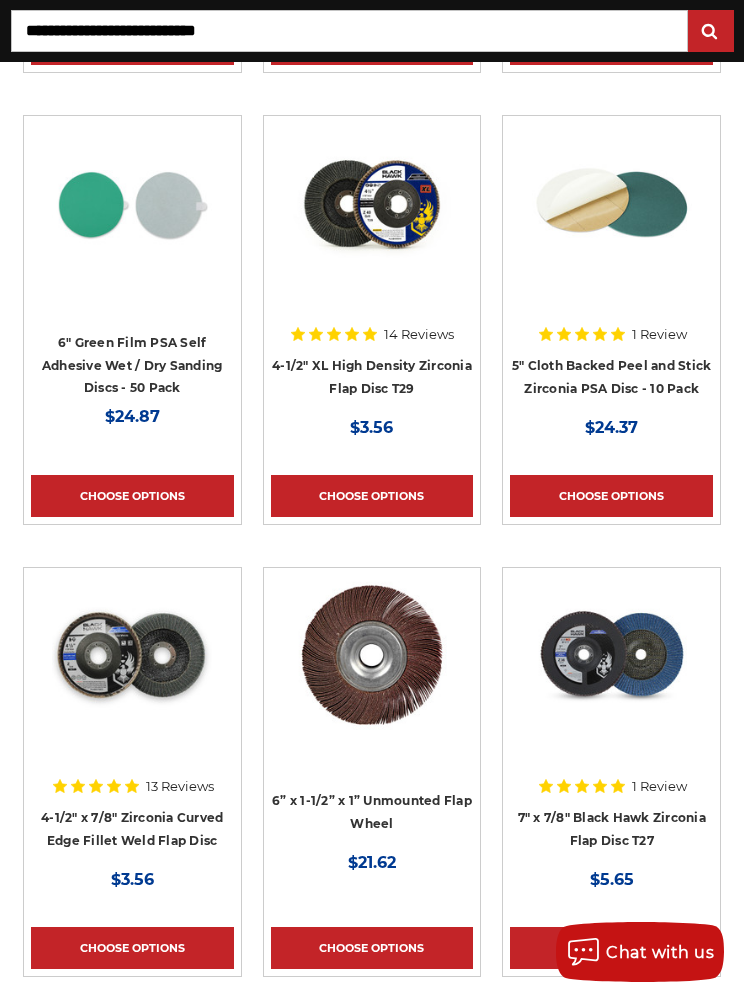 click on "Choose Options" at bounding box center (611, 496) 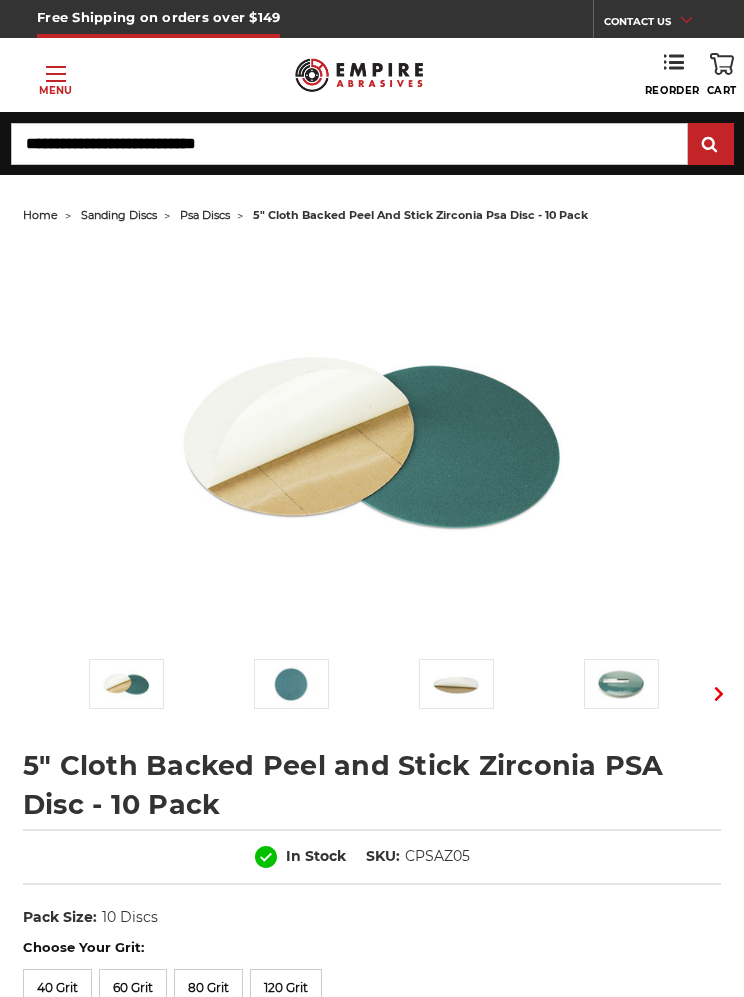 scroll, scrollTop: 0, scrollLeft: 0, axis: both 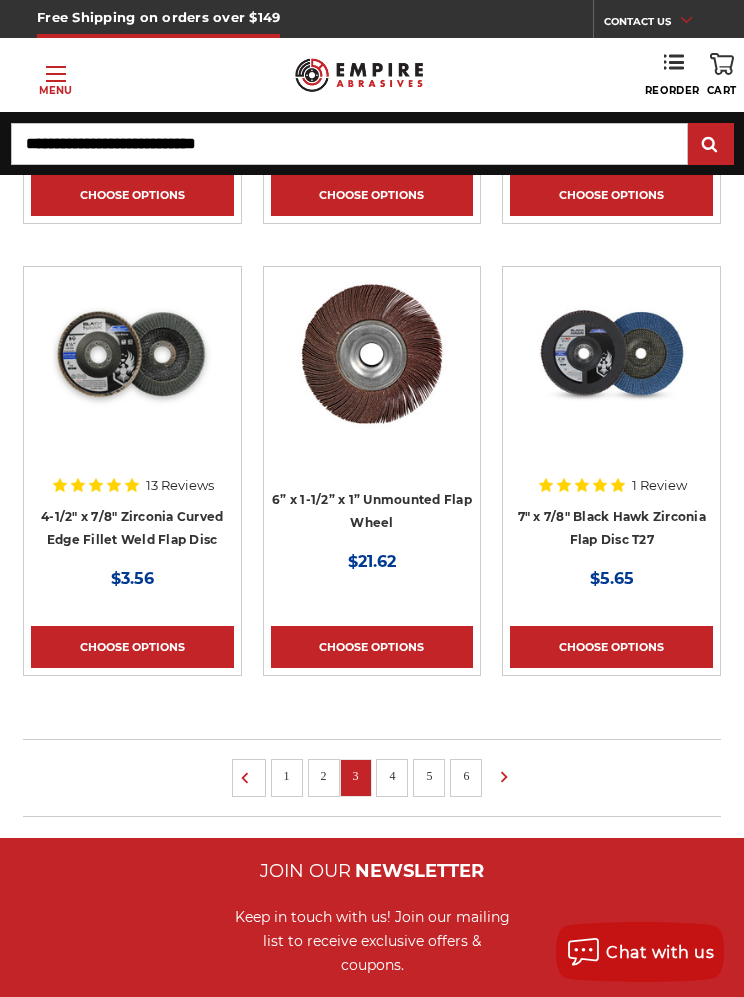 click on "7" x 7/8" Black Hawk Zirconia Flap Disc T27" at bounding box center [612, 528] 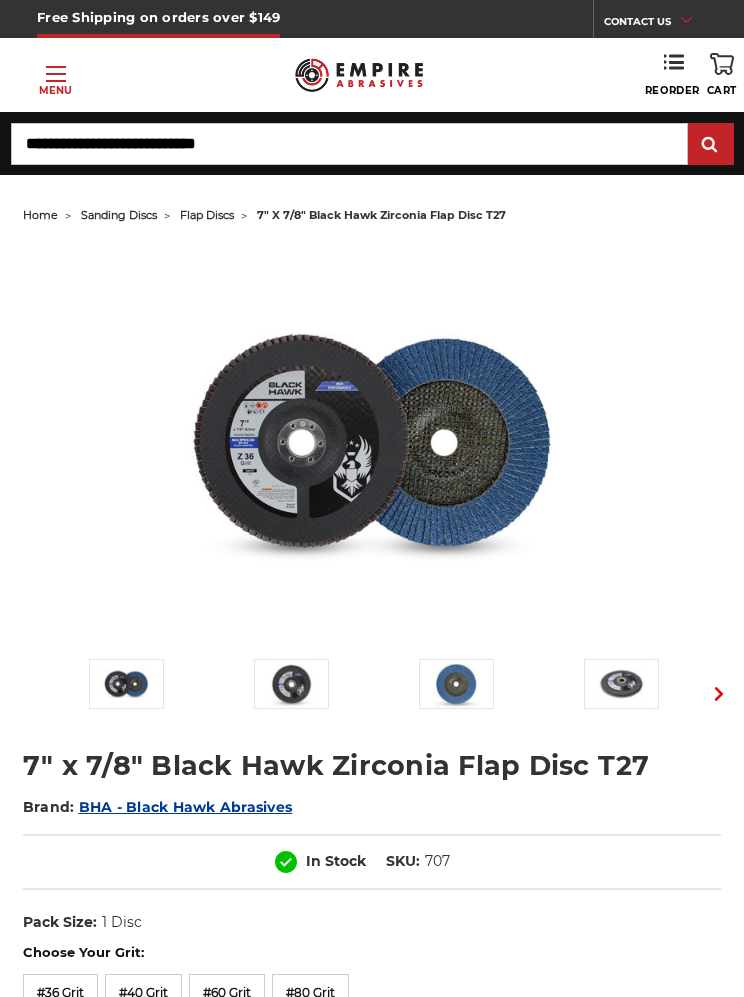 scroll, scrollTop: 0, scrollLeft: 0, axis: both 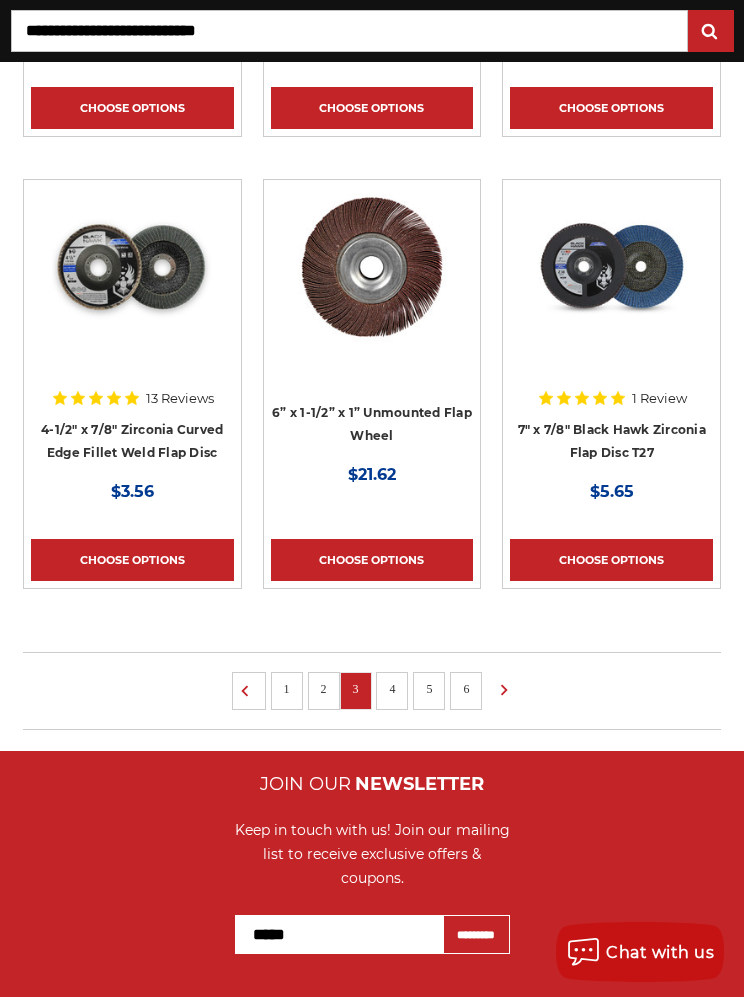 click on "4" at bounding box center [392, 689] 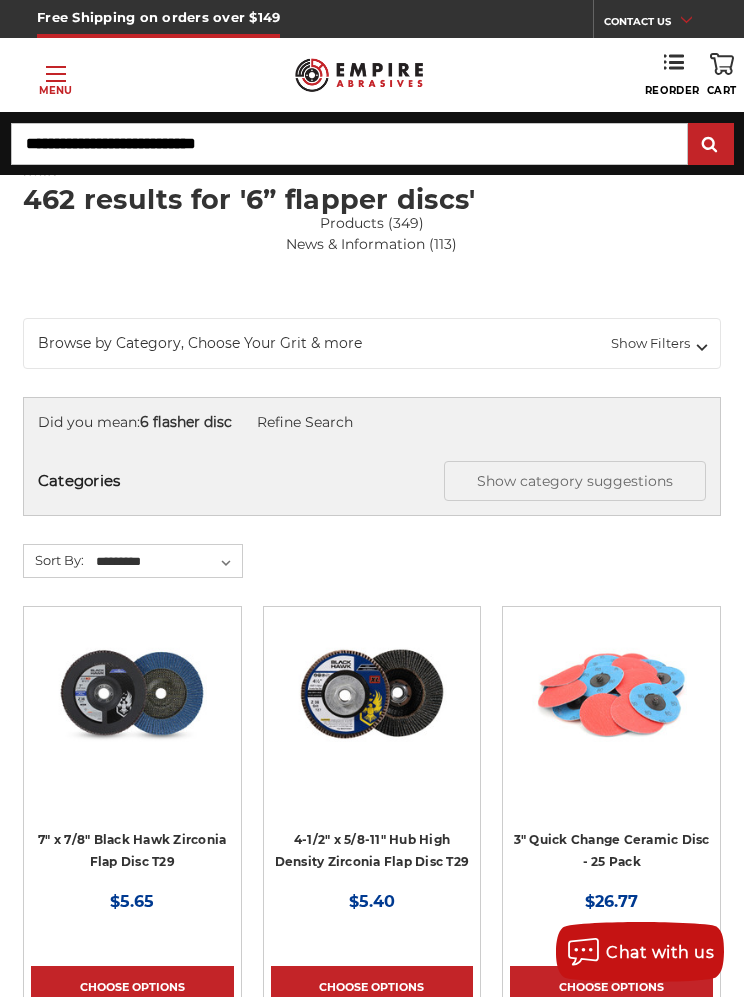 scroll, scrollTop: 0, scrollLeft: 0, axis: both 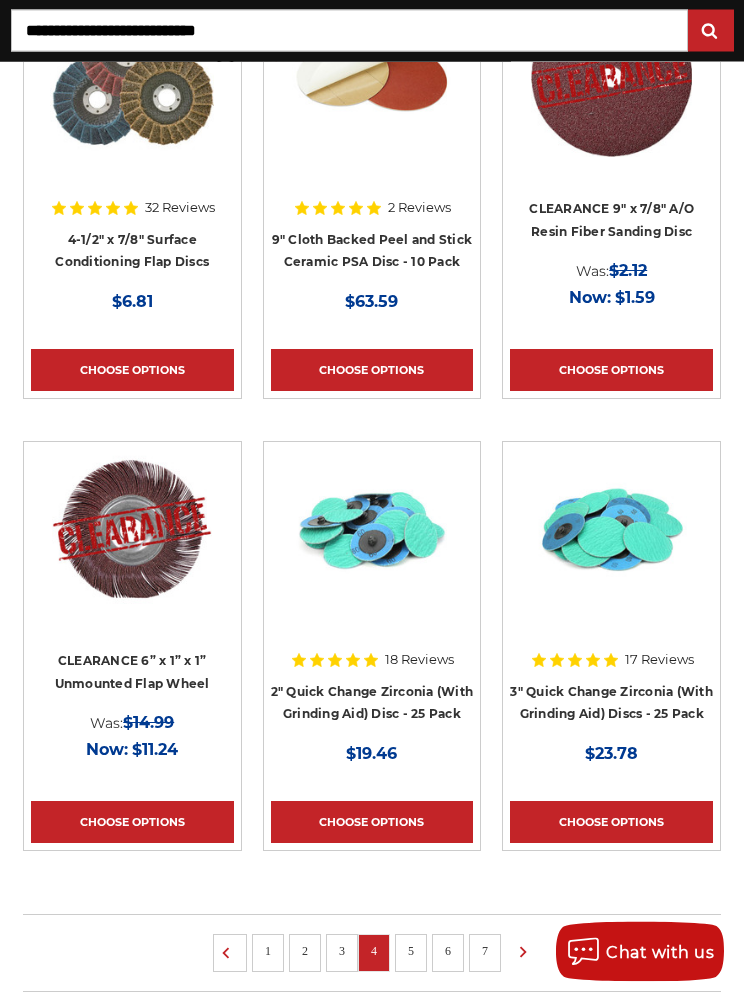 click on "5" at bounding box center (411, 952) 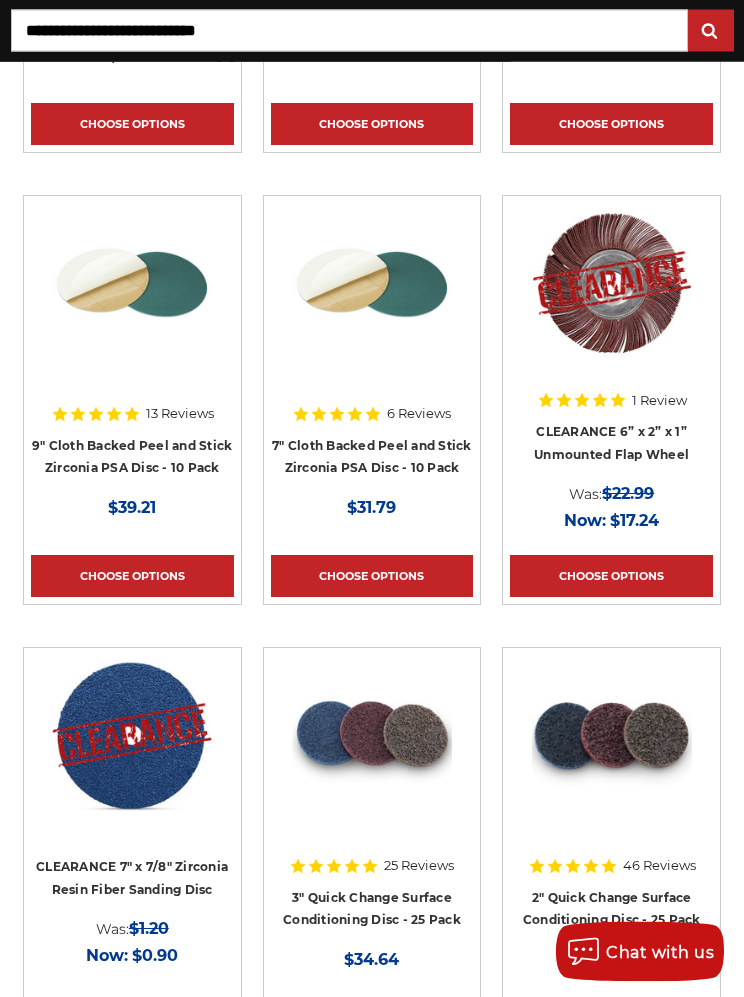 scroll, scrollTop: 1717, scrollLeft: 0, axis: vertical 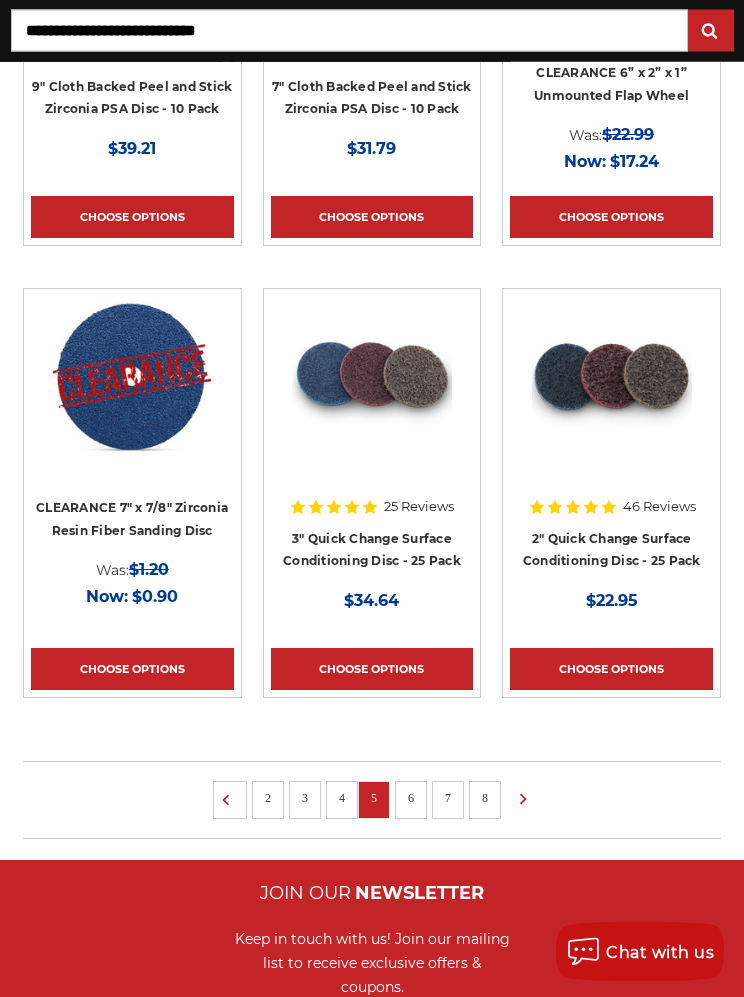 click on "6" at bounding box center [411, 799] 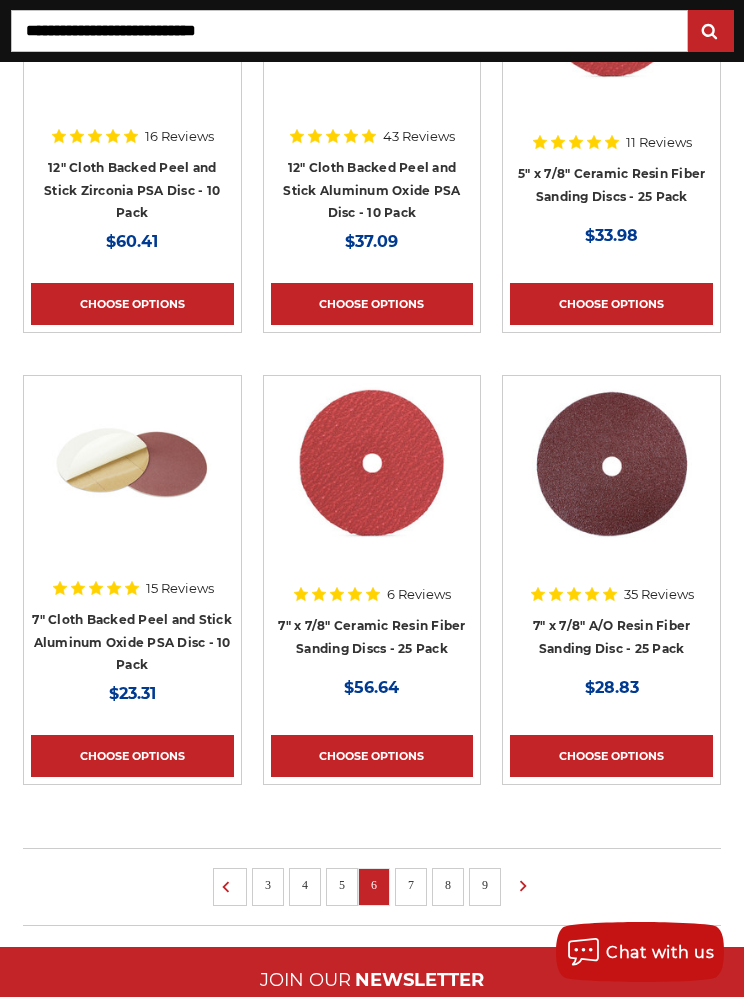 scroll, scrollTop: 1754, scrollLeft: 0, axis: vertical 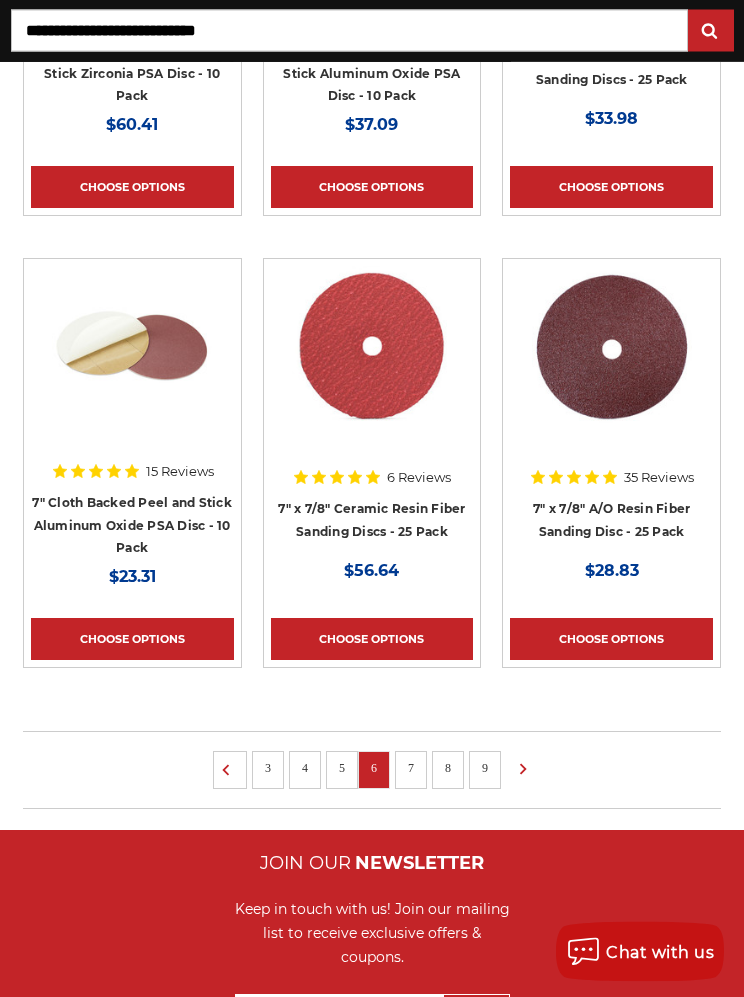 click on "7" at bounding box center (411, 769) 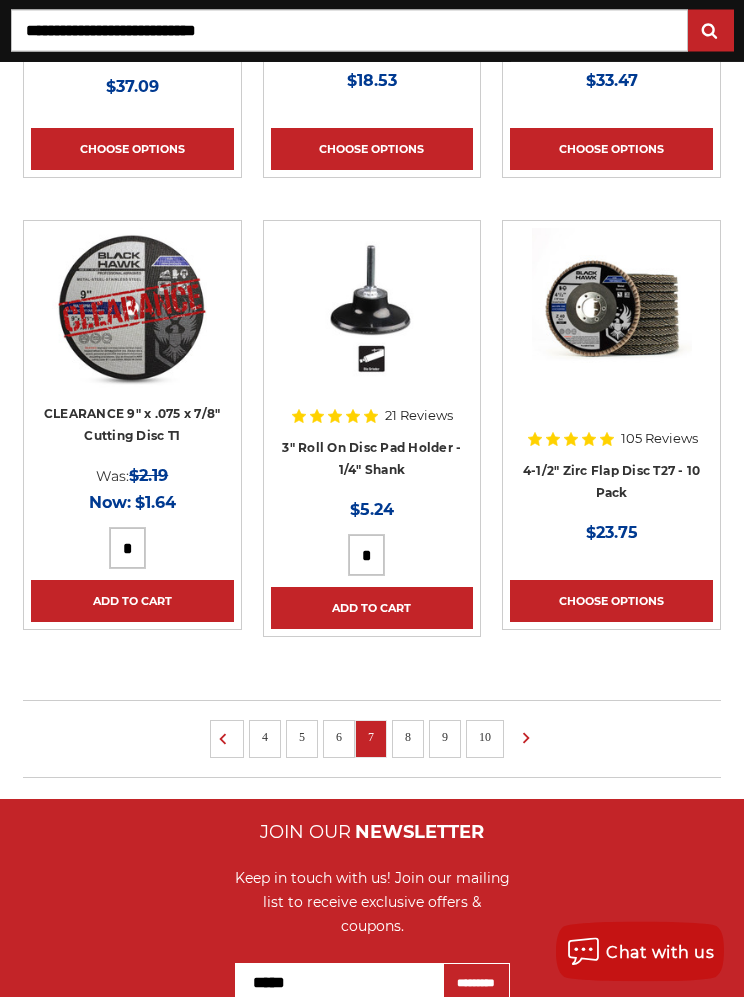 scroll, scrollTop: 1786, scrollLeft: 0, axis: vertical 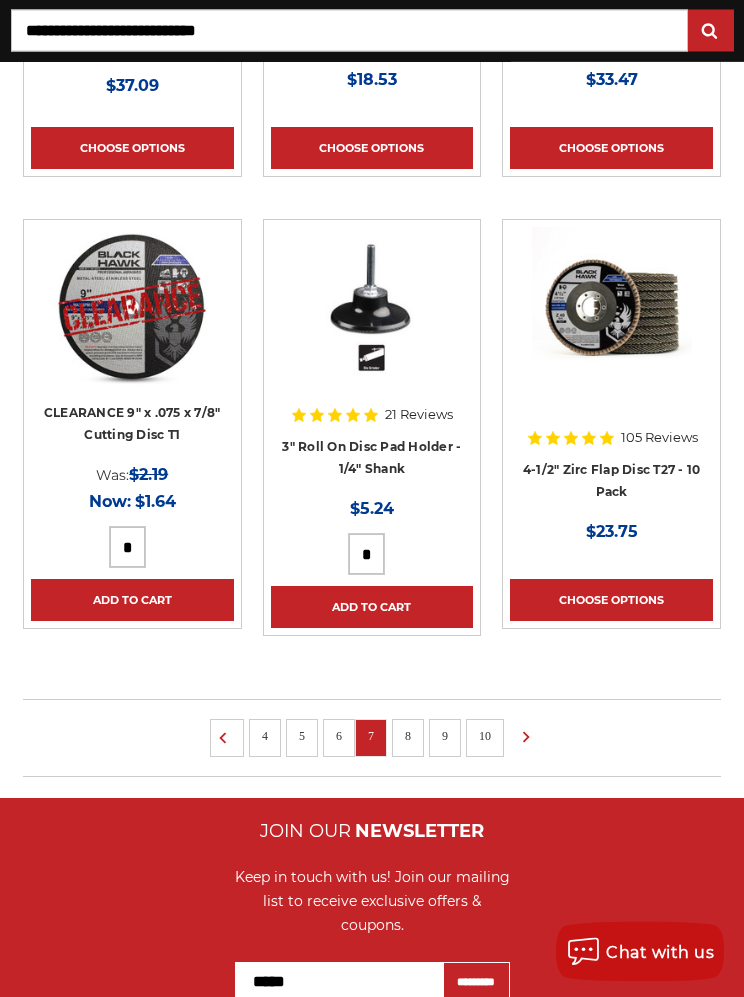 click on "8" at bounding box center [408, 737] 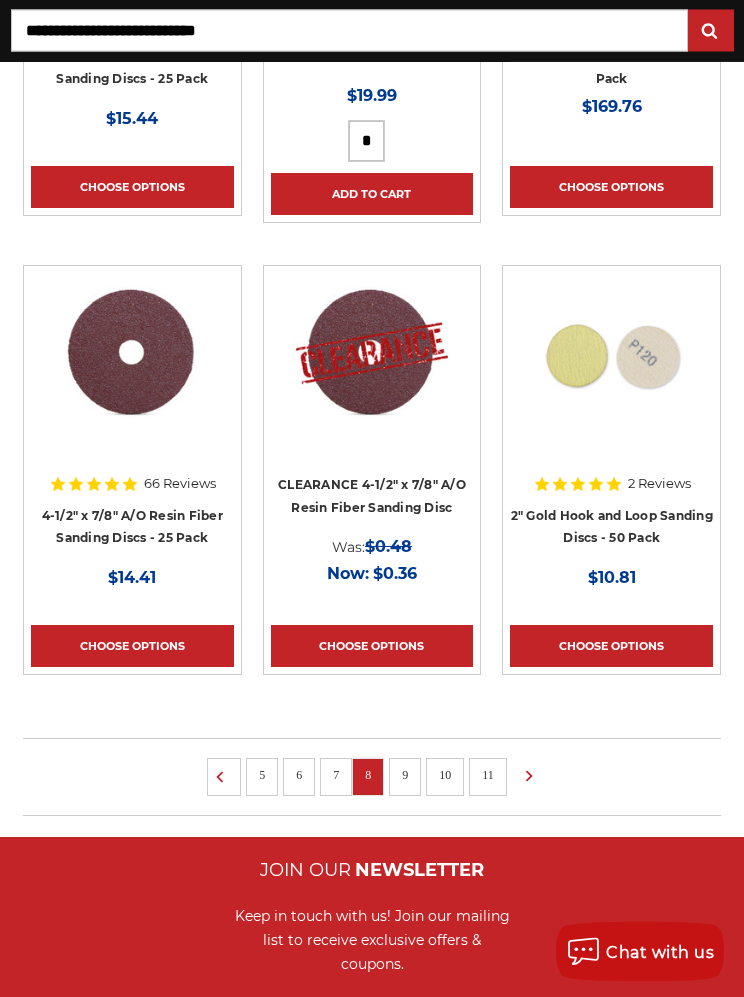 scroll, scrollTop: 1763, scrollLeft: 0, axis: vertical 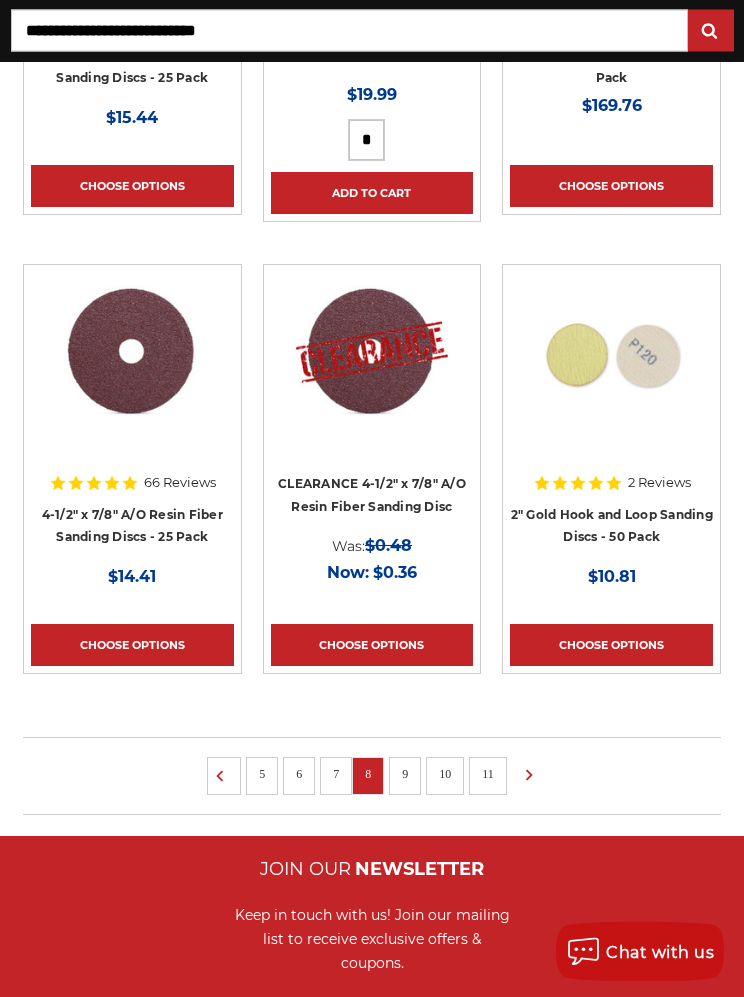 click on "9" at bounding box center [405, 775] 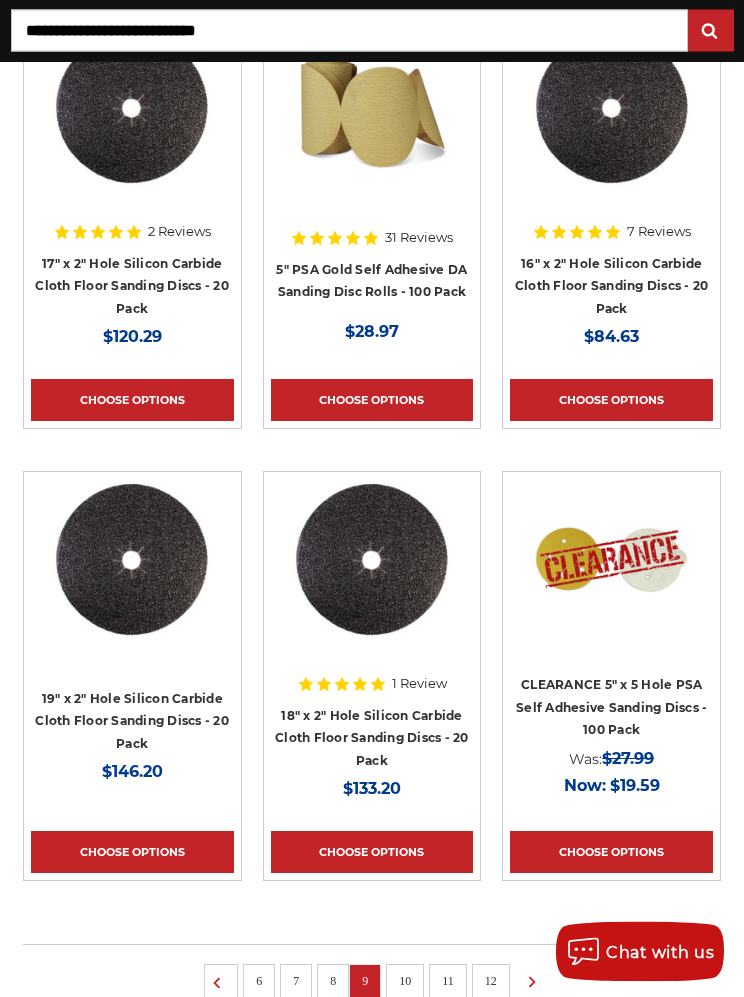 scroll, scrollTop: 1675, scrollLeft: 0, axis: vertical 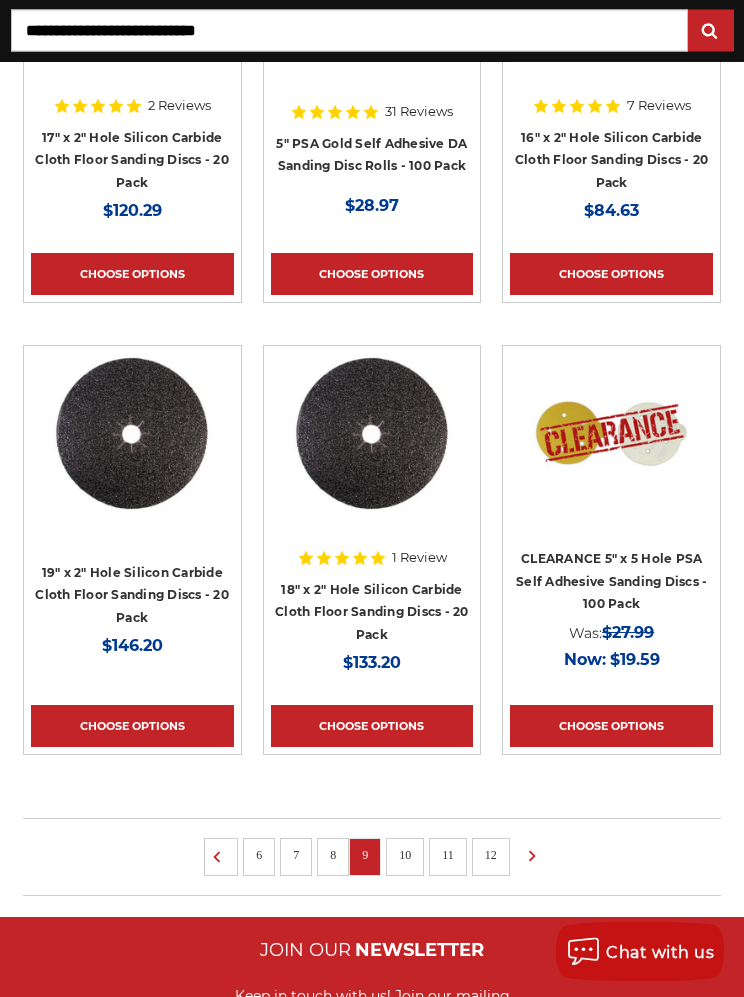 click on "10" at bounding box center (405, 856) 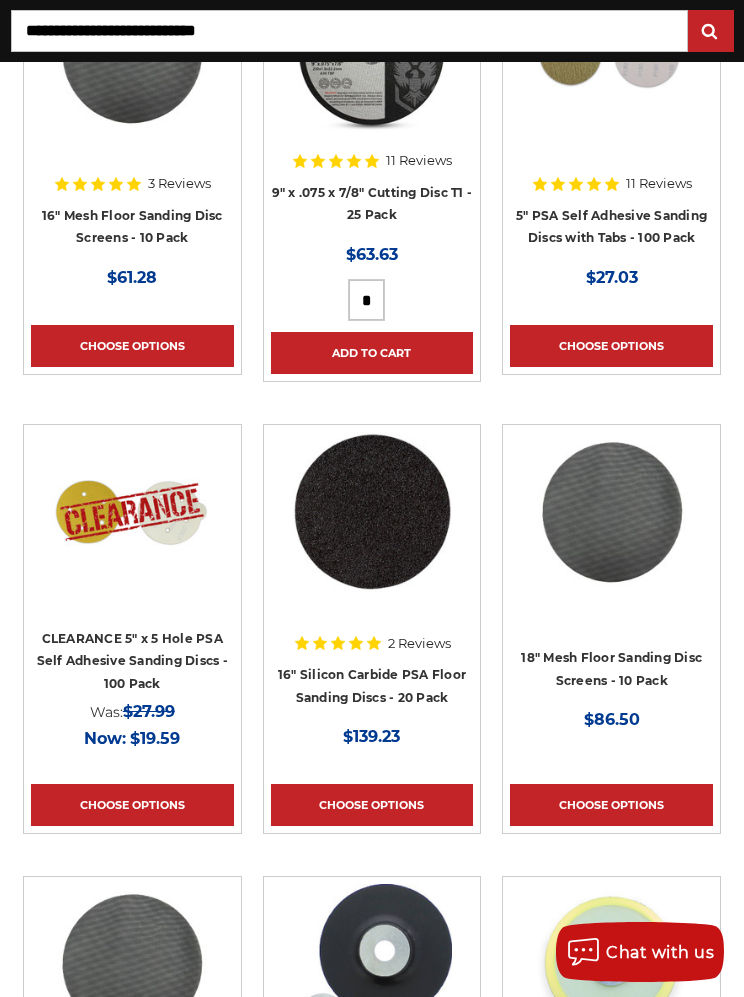 scroll, scrollTop: 838, scrollLeft: 0, axis: vertical 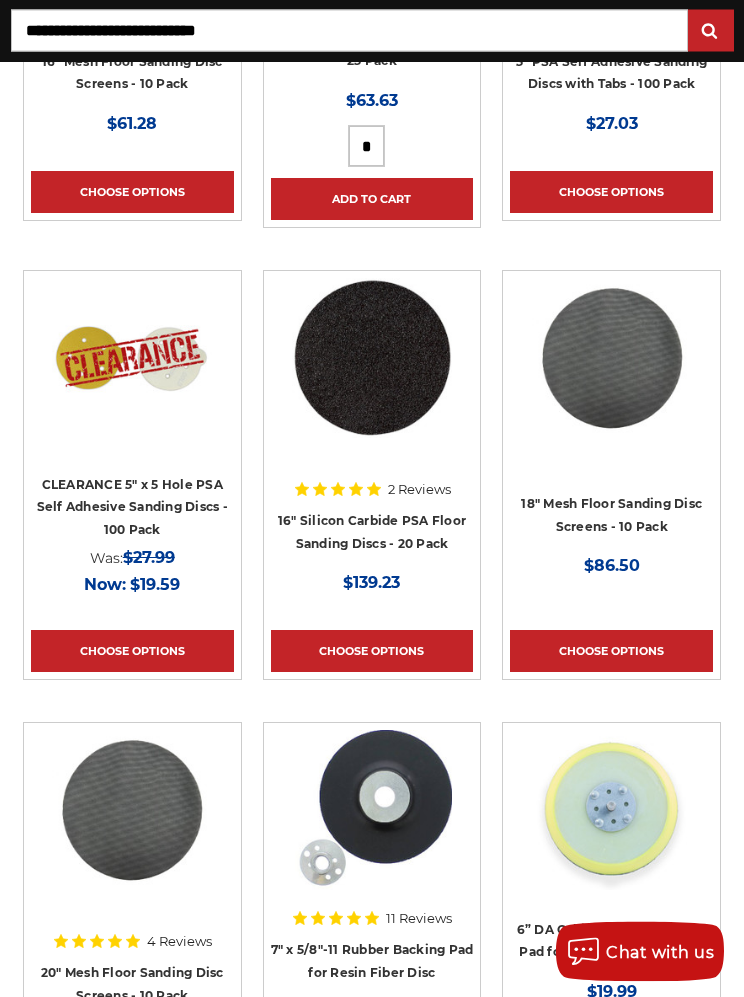 click at bounding box center (372, 811) 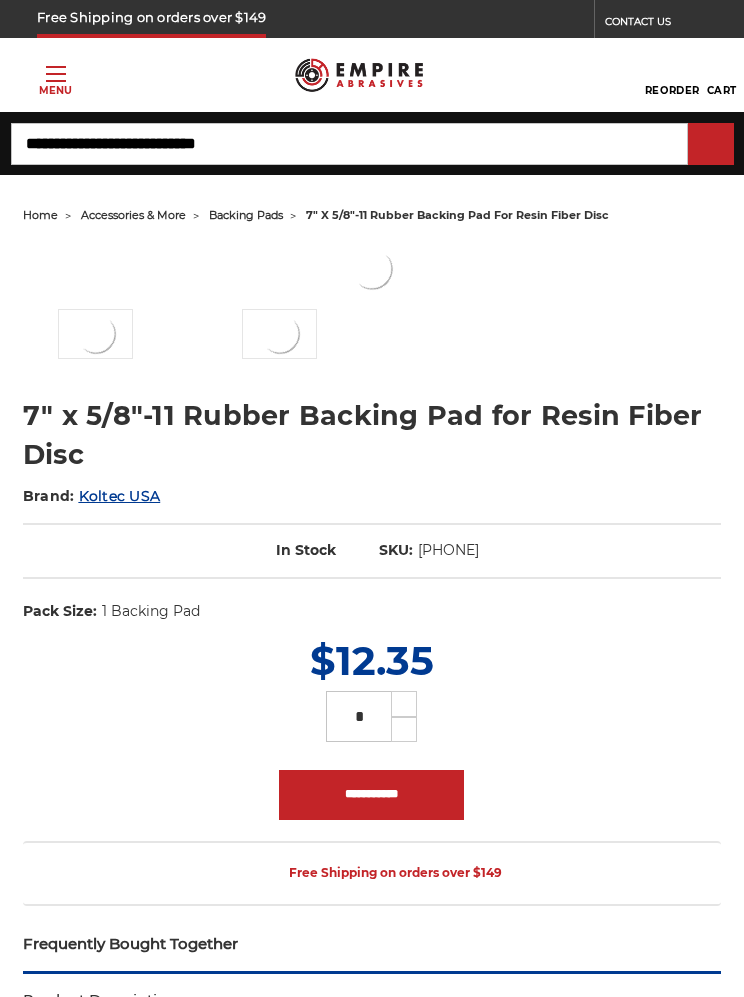 scroll, scrollTop: 0, scrollLeft: 0, axis: both 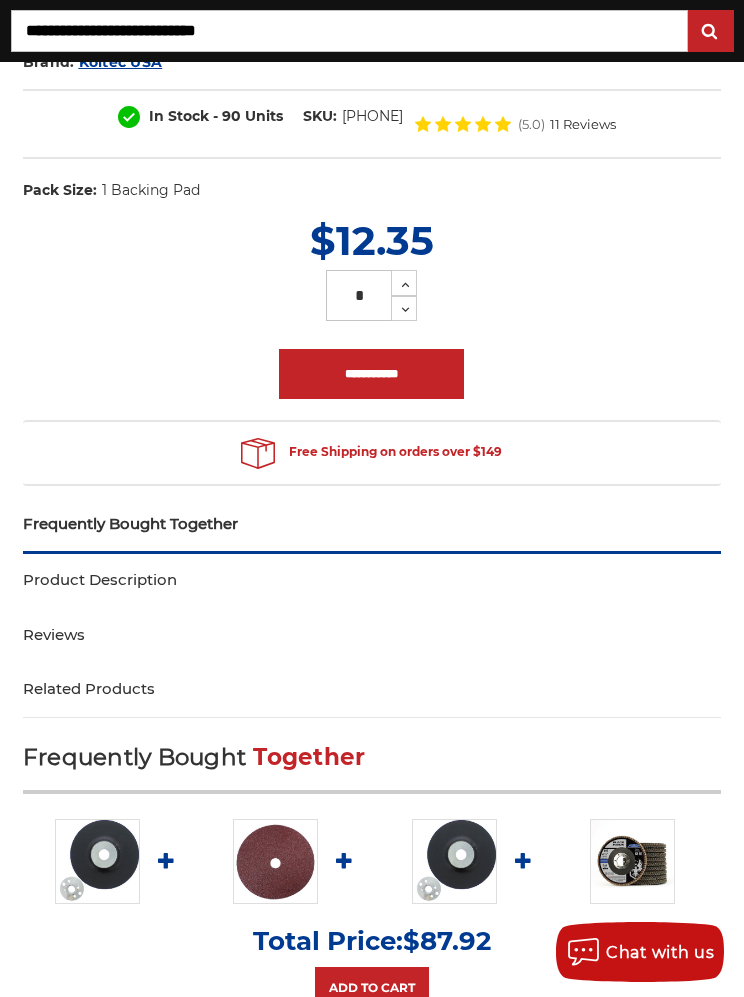click on "Product Description" at bounding box center [372, 580] 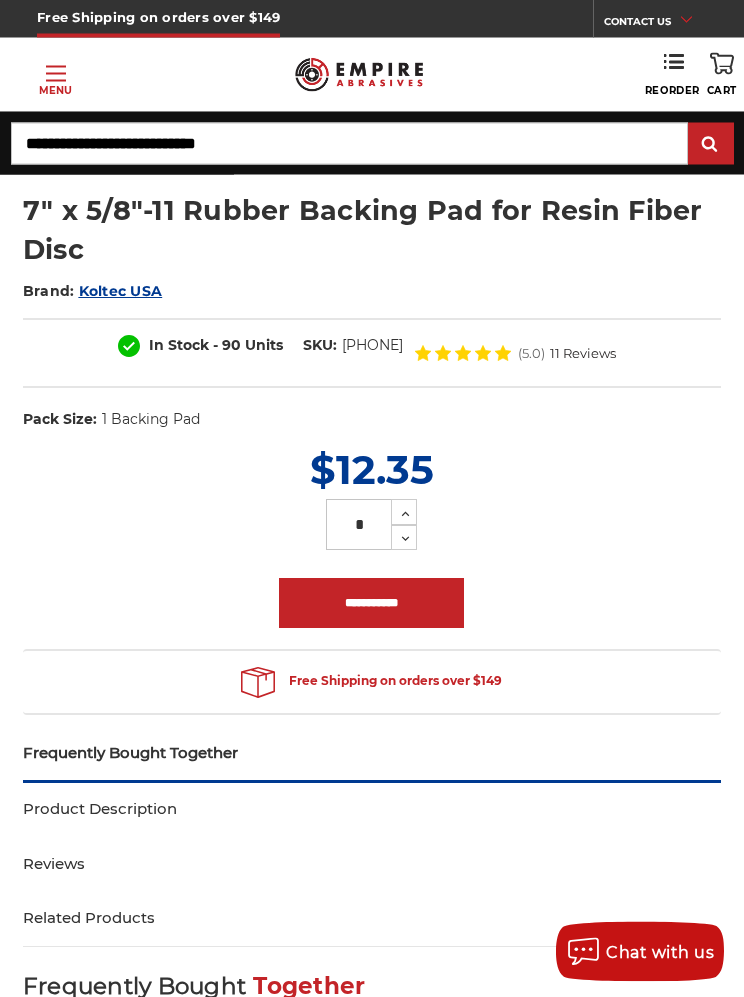 scroll, scrollTop: 0, scrollLeft: 0, axis: both 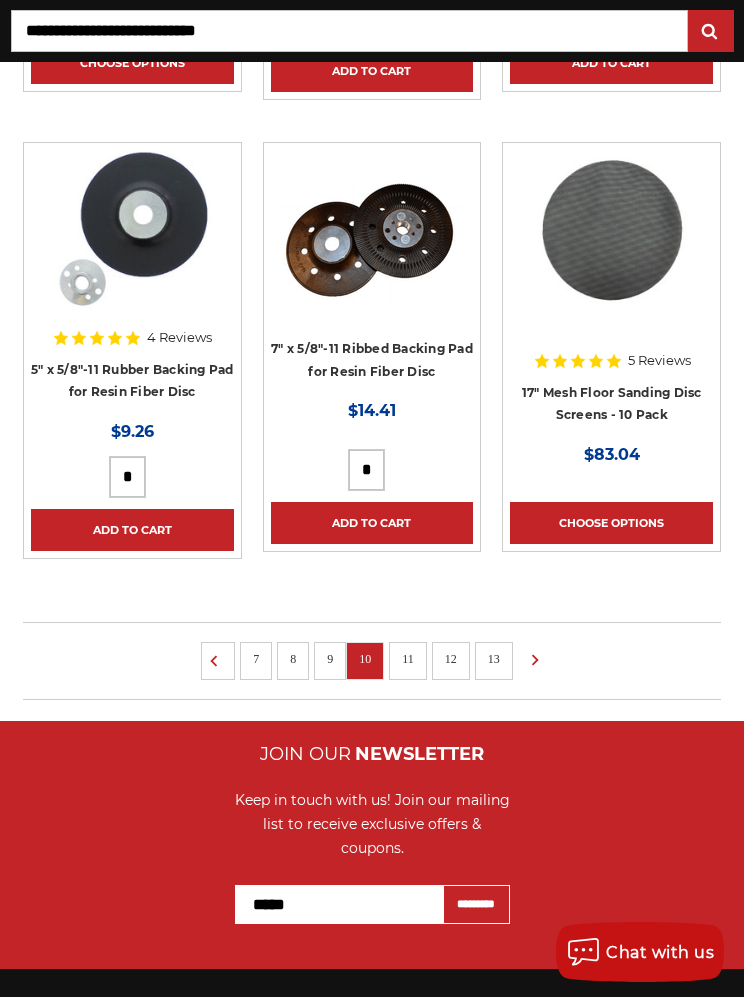 click on "11" at bounding box center (408, 659) 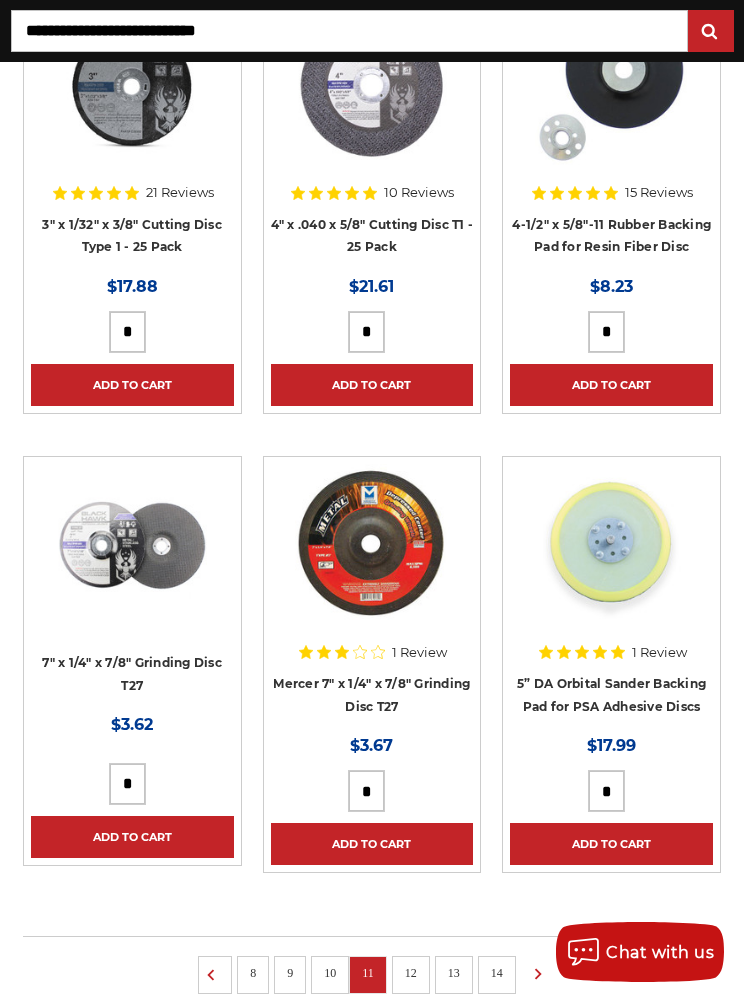 scroll, scrollTop: 1553, scrollLeft: 0, axis: vertical 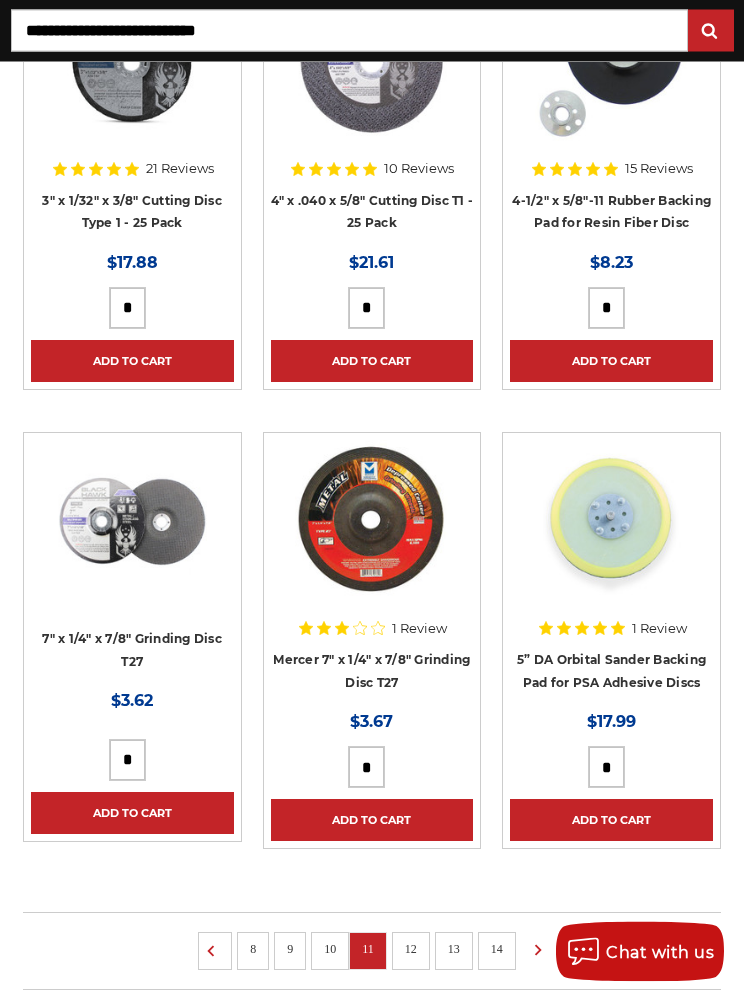 click on "12" at bounding box center [411, 950] 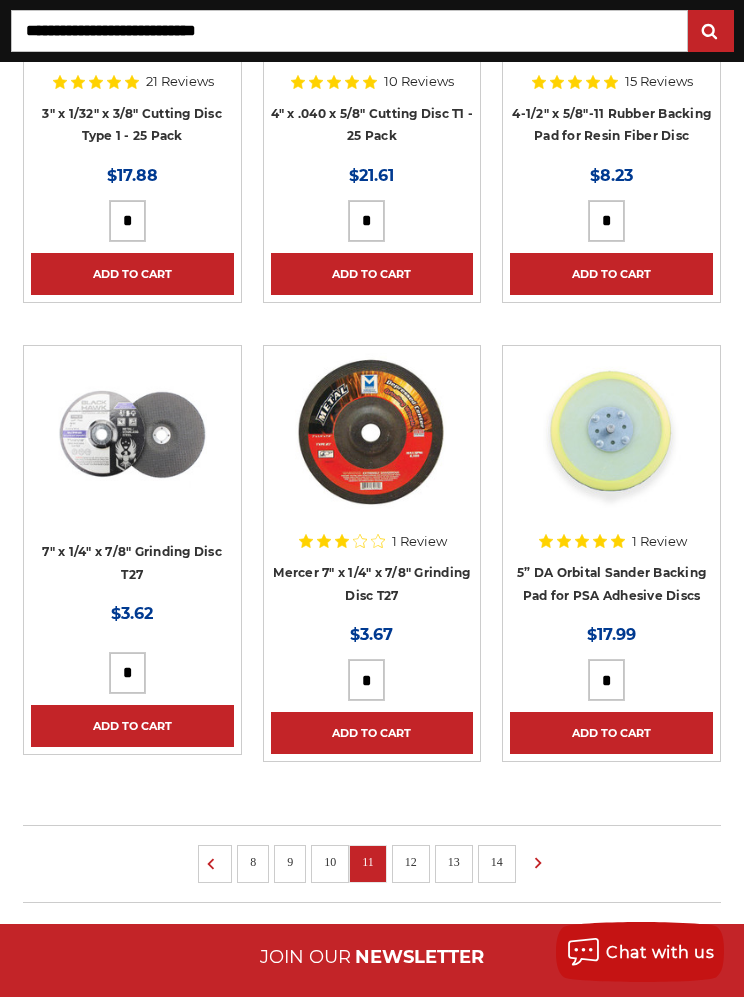scroll, scrollTop: 3, scrollLeft: 0, axis: vertical 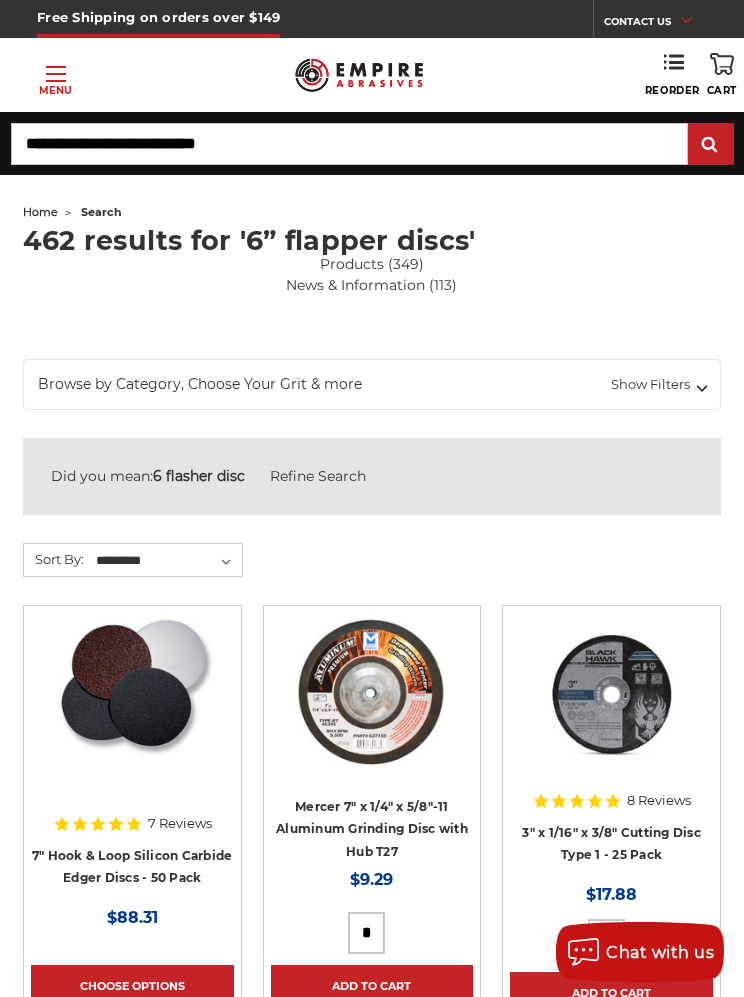 click on "Search" at bounding box center (349, 144) 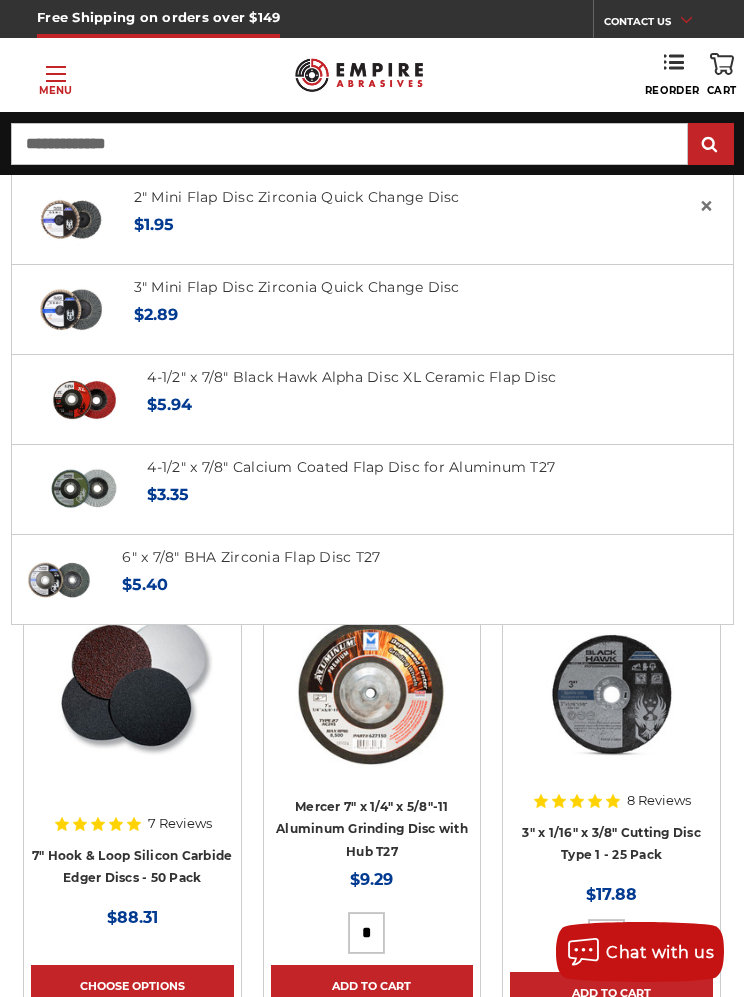 type on "**********" 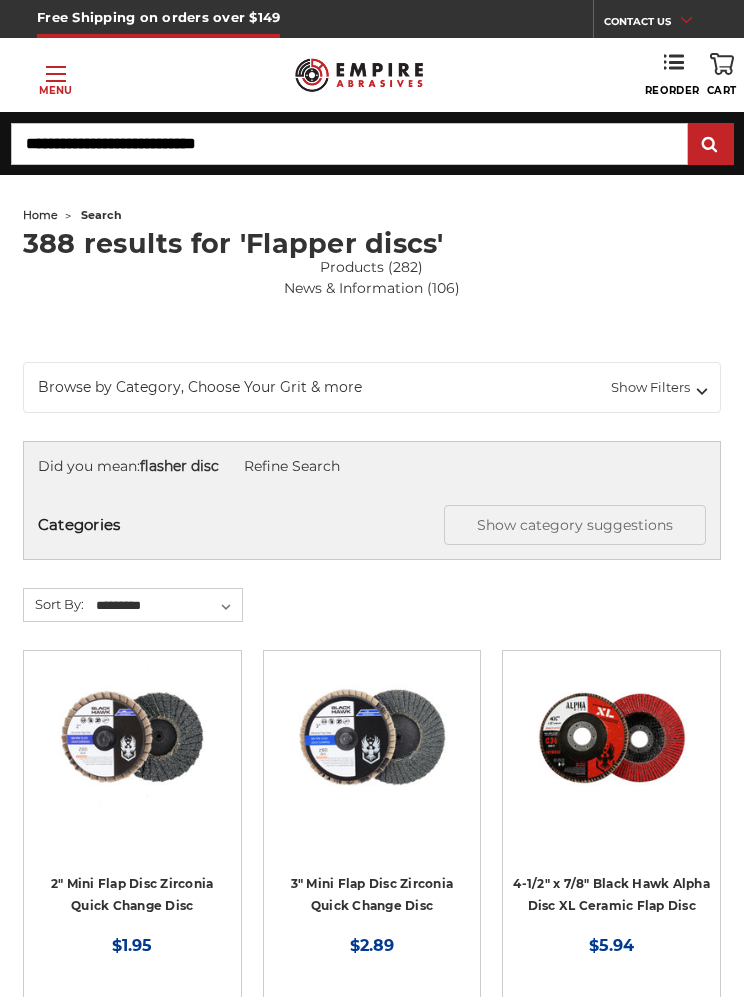 scroll, scrollTop: 0, scrollLeft: 0, axis: both 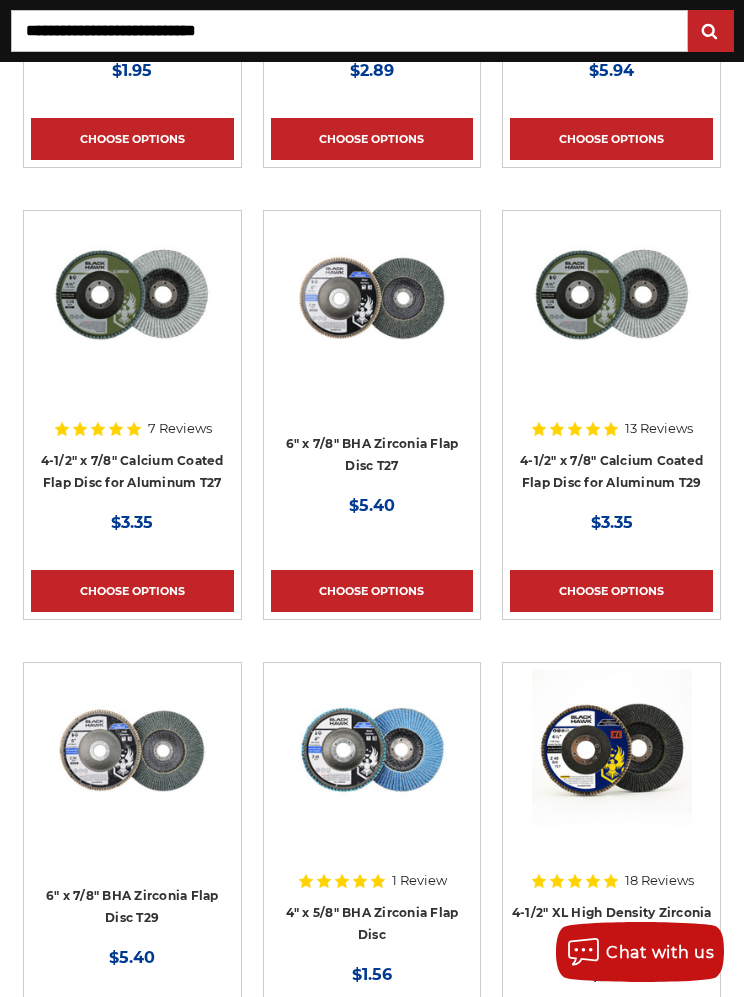 click at bounding box center (132, 750) 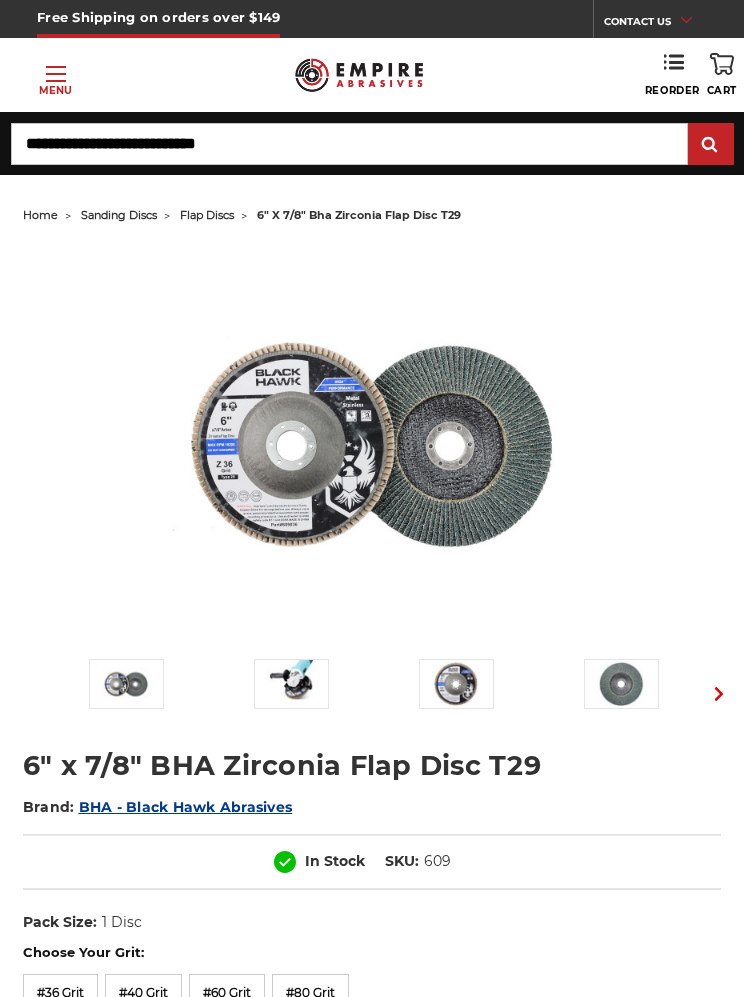 scroll, scrollTop: 0, scrollLeft: 0, axis: both 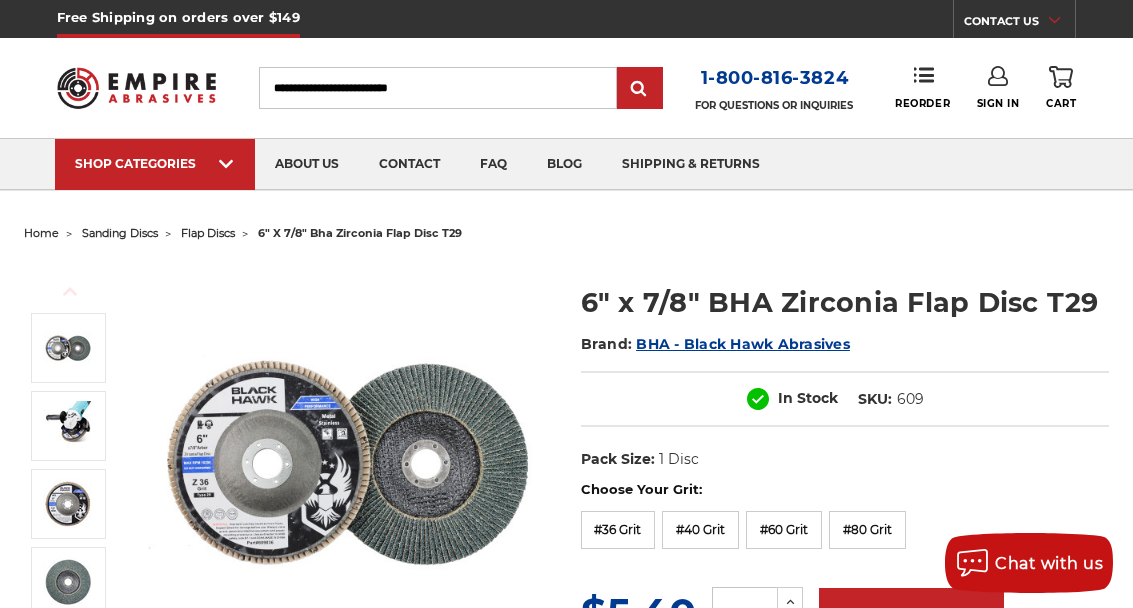 click at bounding box center [348, 462] 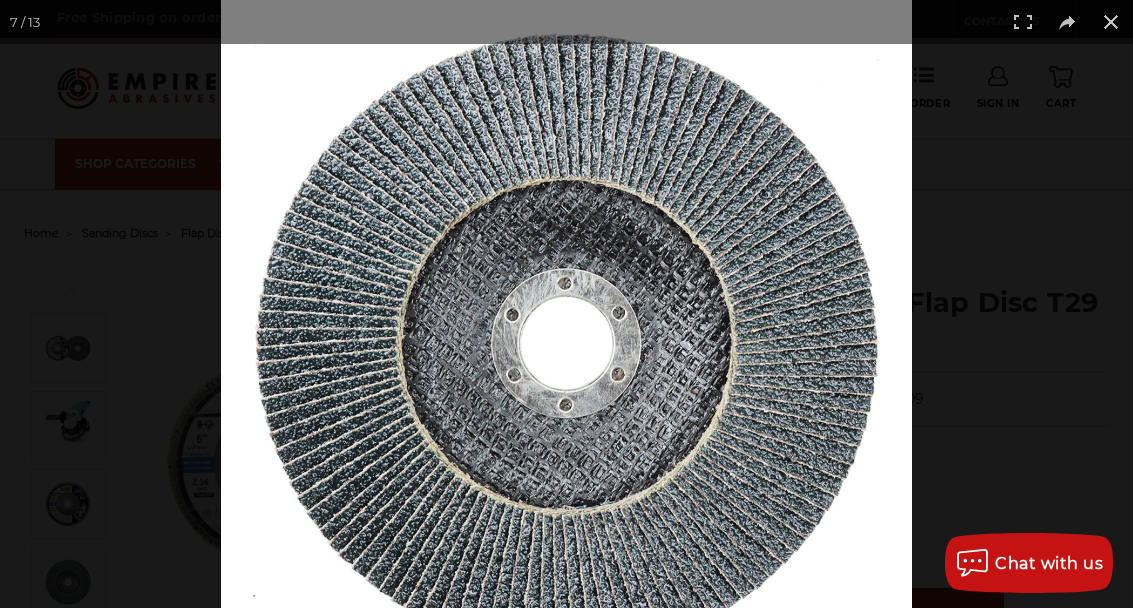 click at bounding box center (1111, 22) 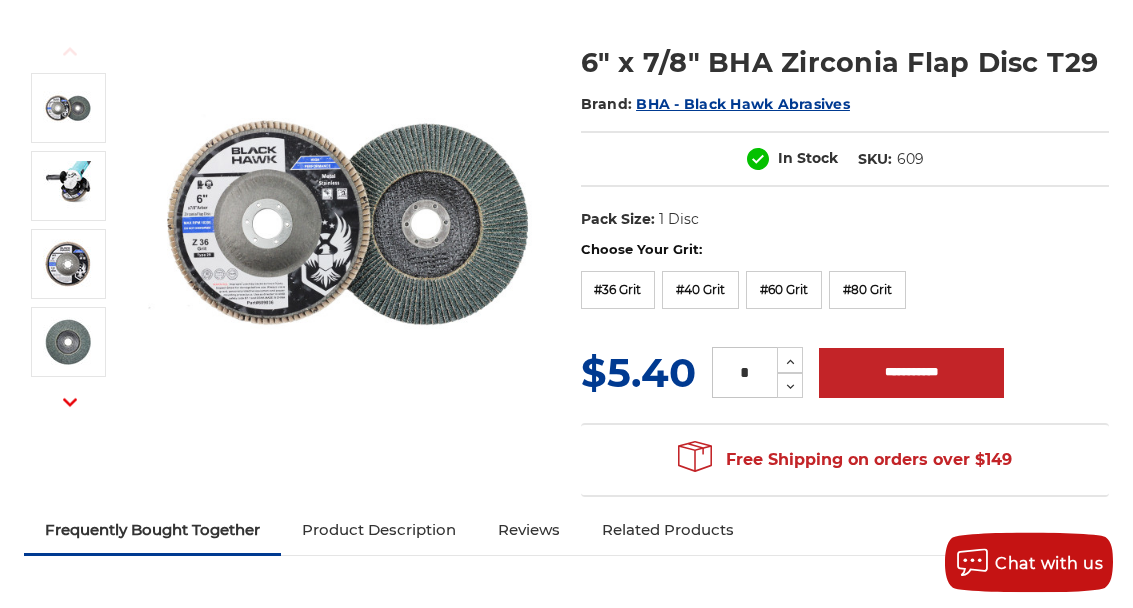 scroll, scrollTop: 235, scrollLeft: 0, axis: vertical 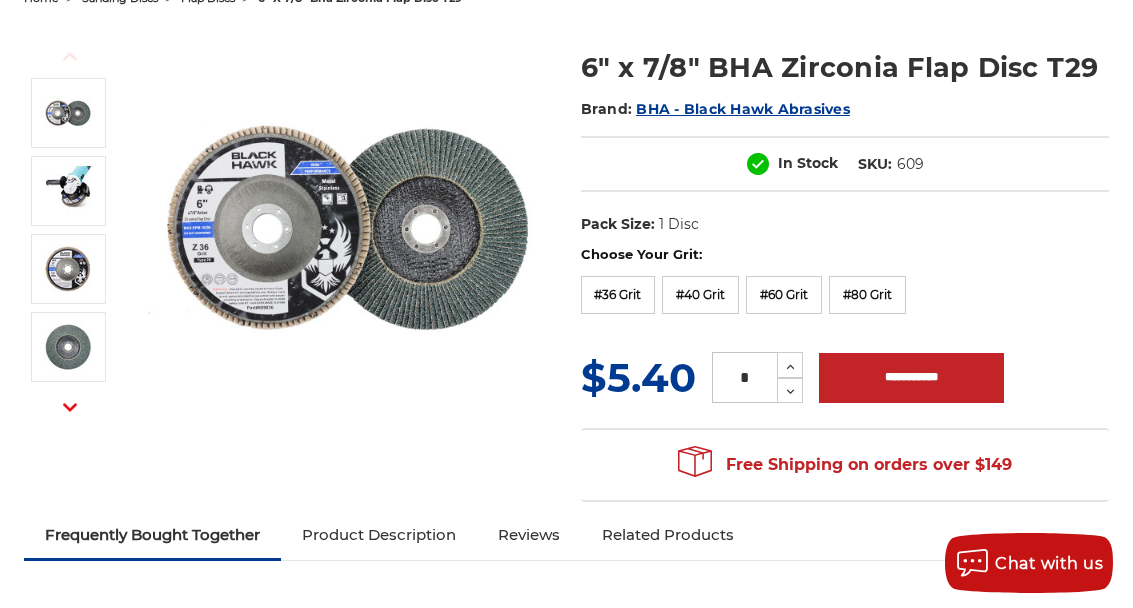 click 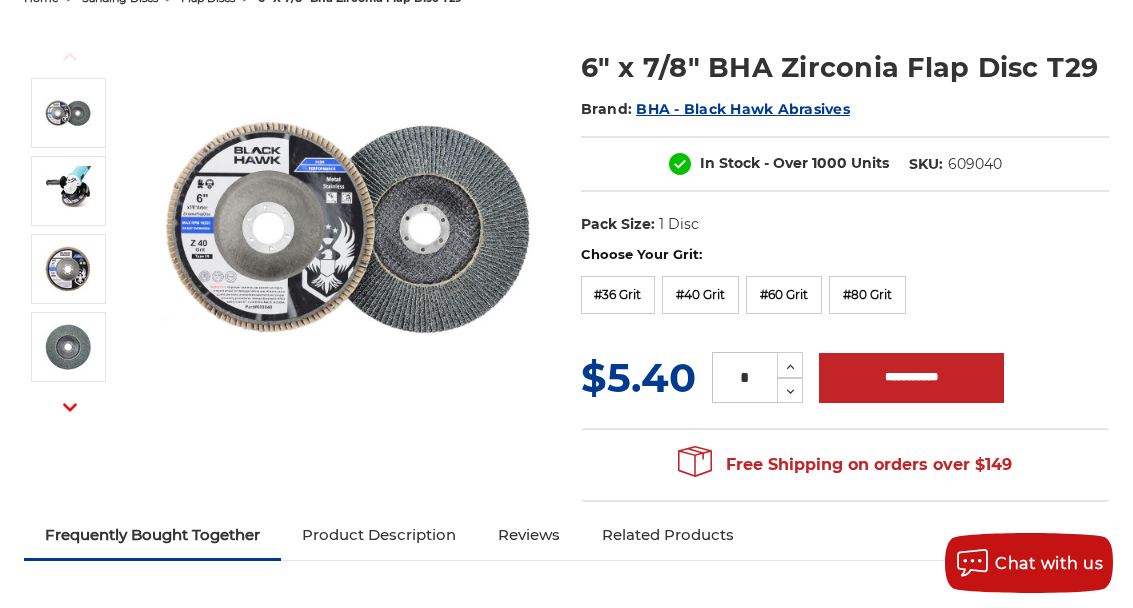 click on "**********" at bounding box center [911, 378] 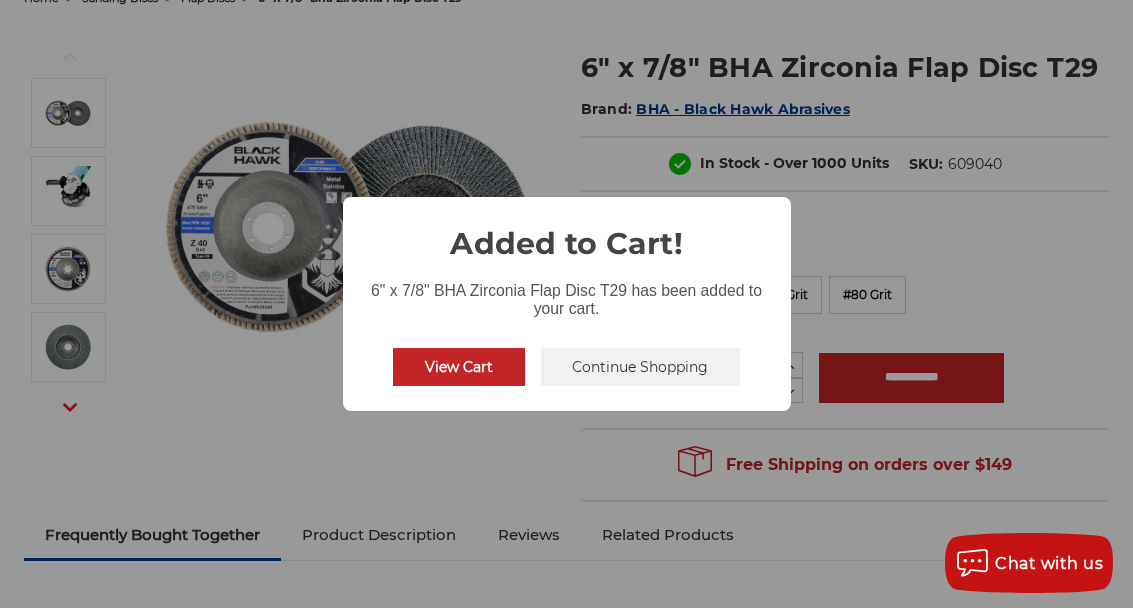 click on "Continue Shopping" at bounding box center (641, 367) 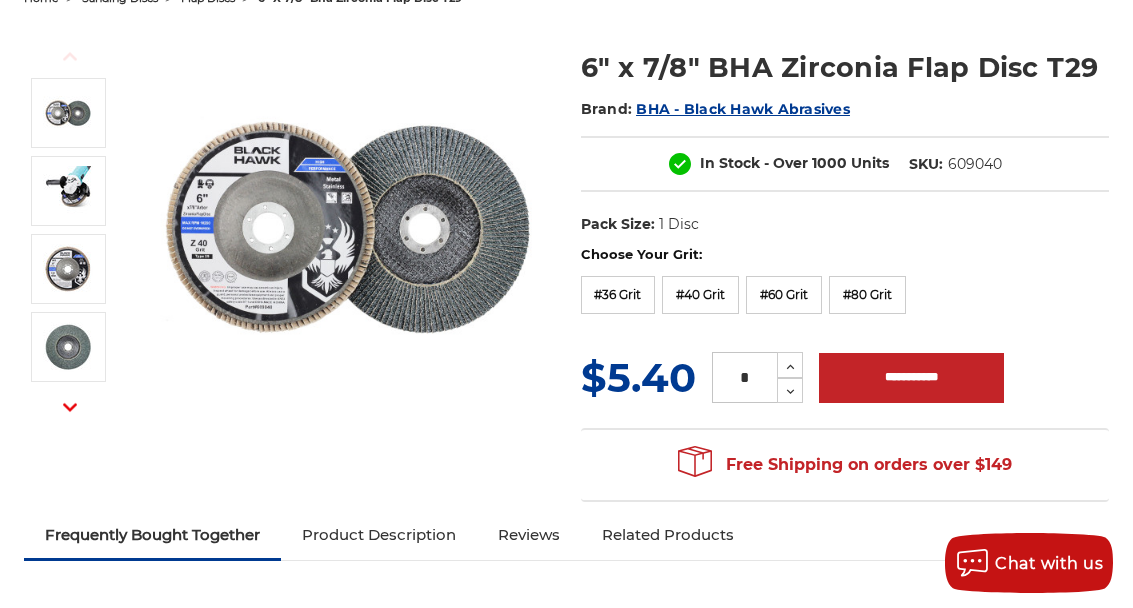 click on "#80 Grit" at bounding box center [867, 295] 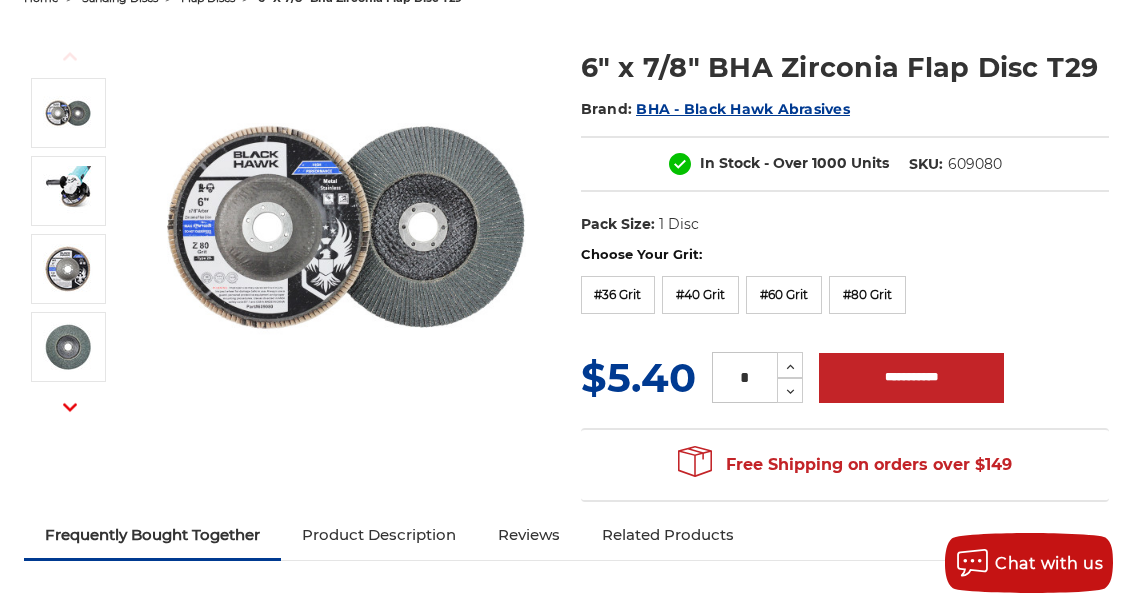 click on "**********" at bounding box center [911, 378] 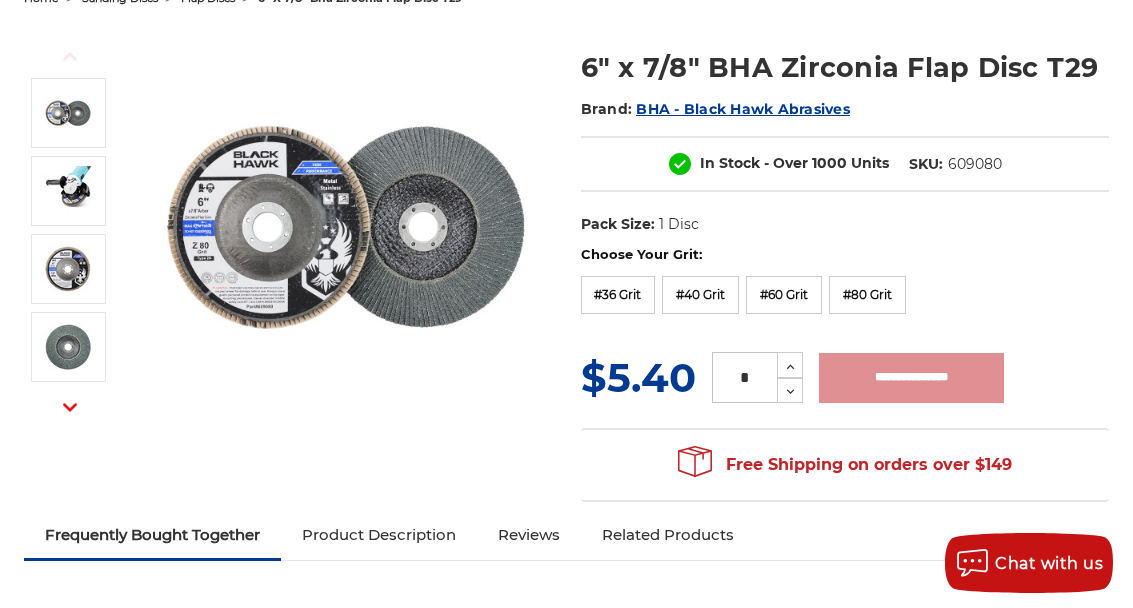 type on "**********" 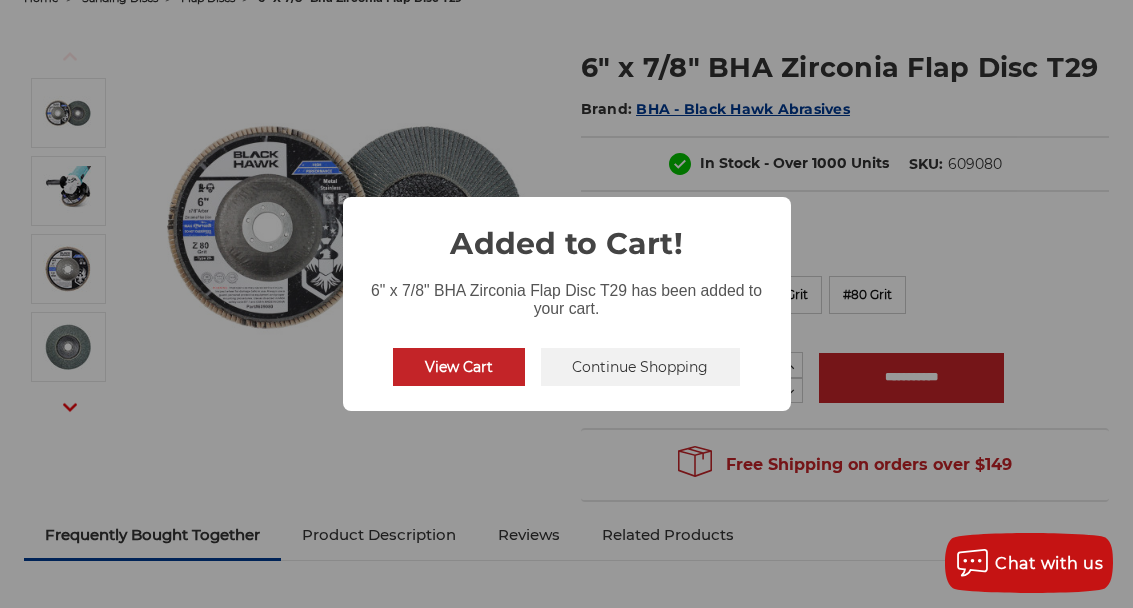 click on "Continue Shopping" at bounding box center [641, 367] 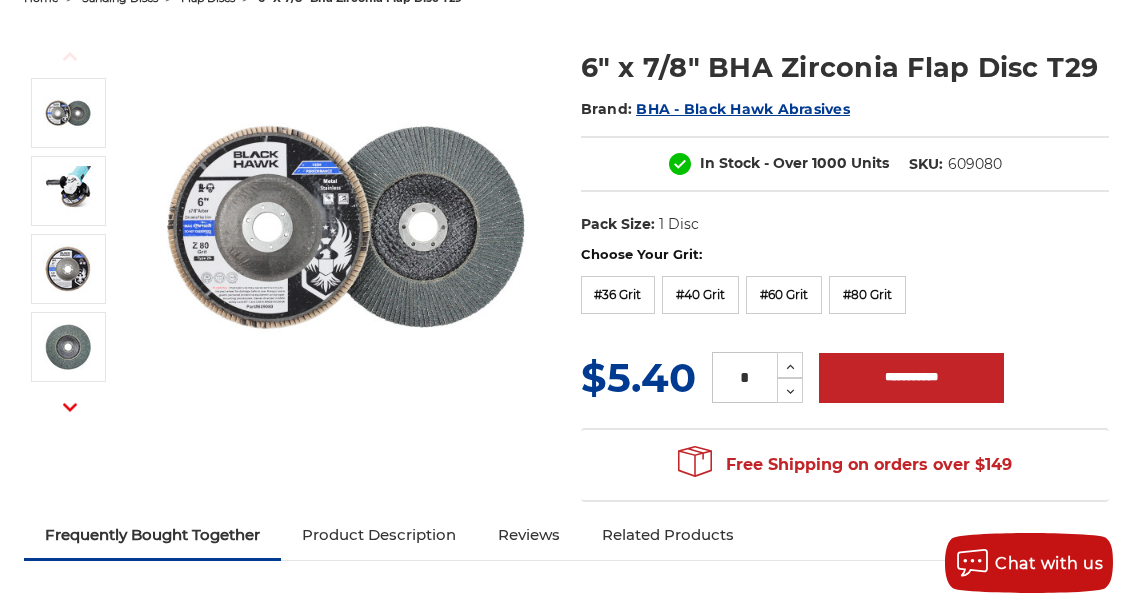 click 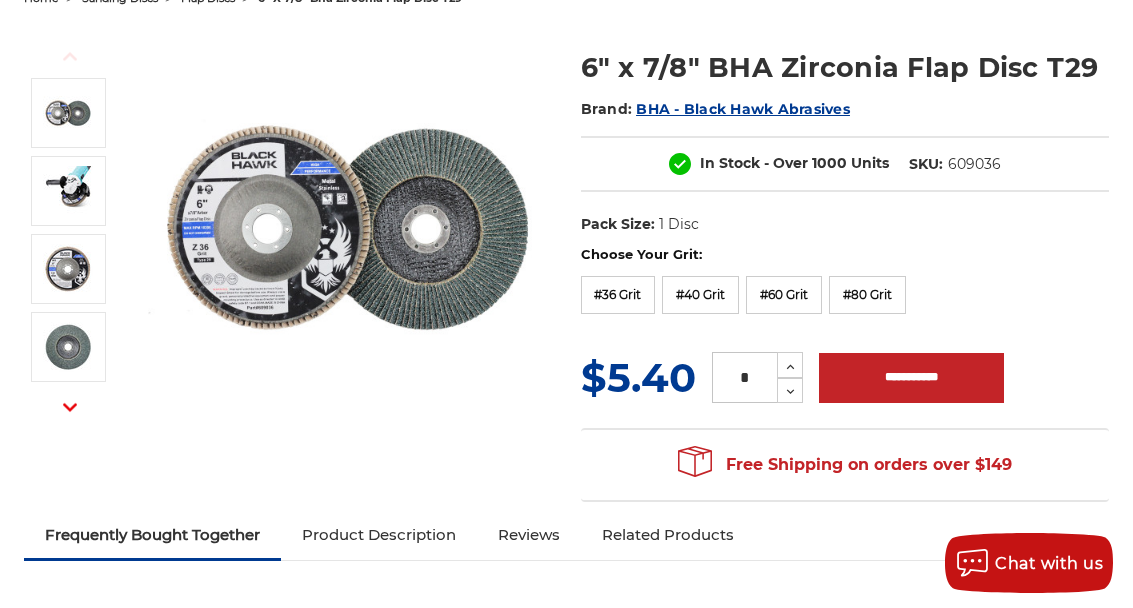 click on "**********" at bounding box center (911, 378) 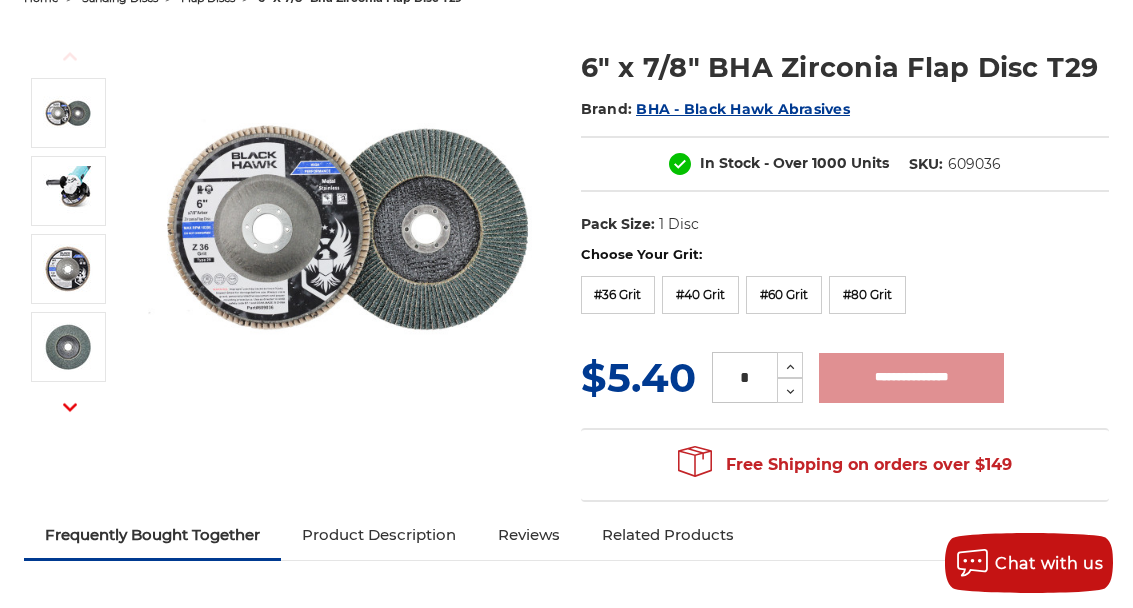 type on "**********" 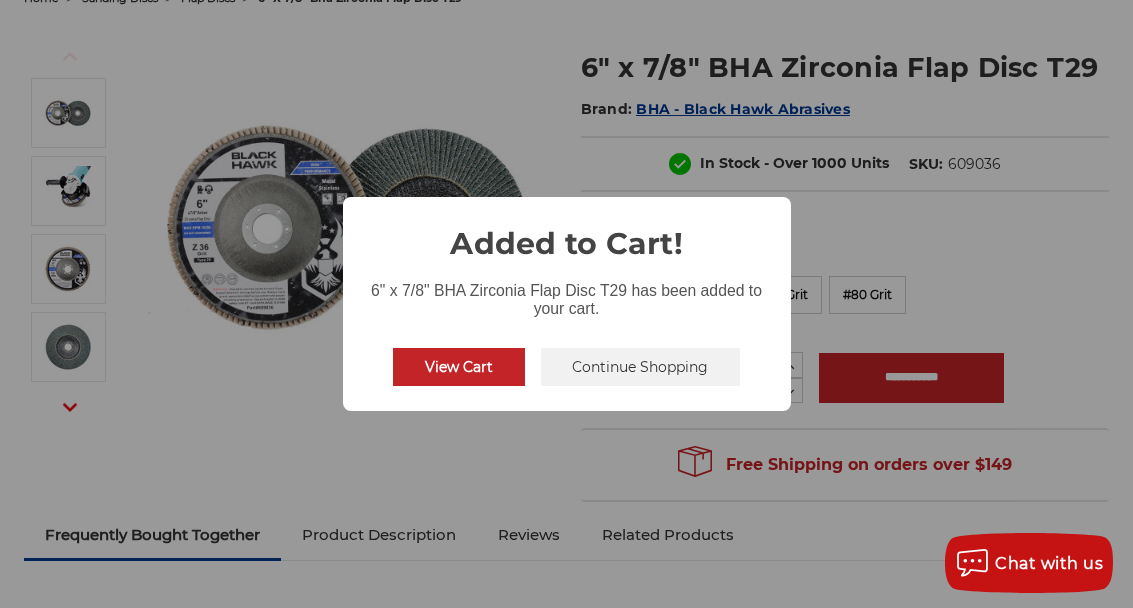 click on "Continue Shopping" at bounding box center (641, 367) 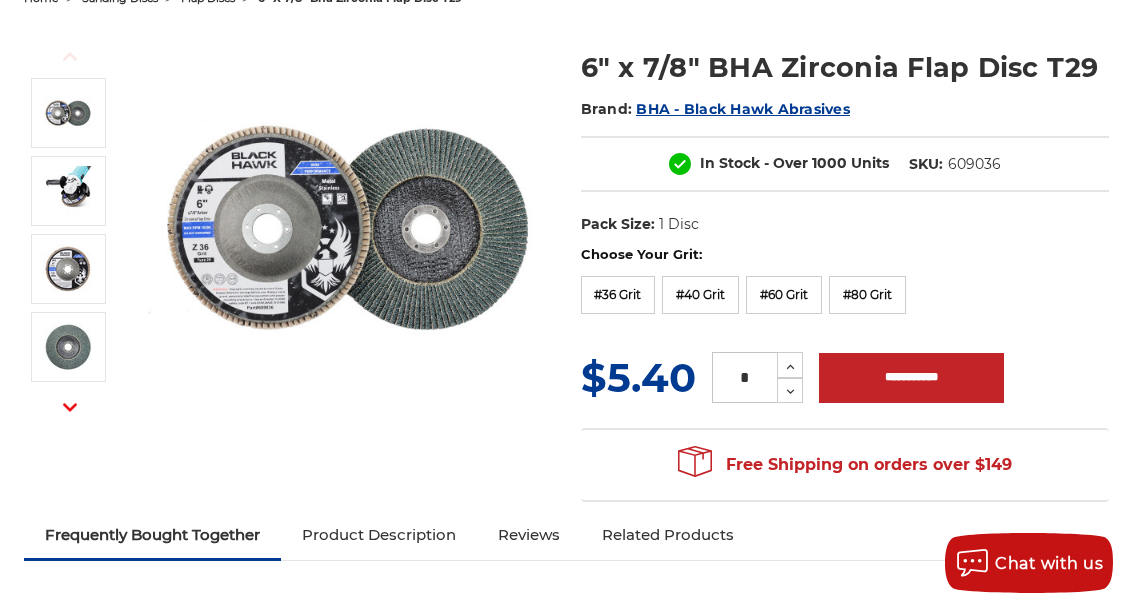 scroll, scrollTop: 0, scrollLeft: 0, axis: both 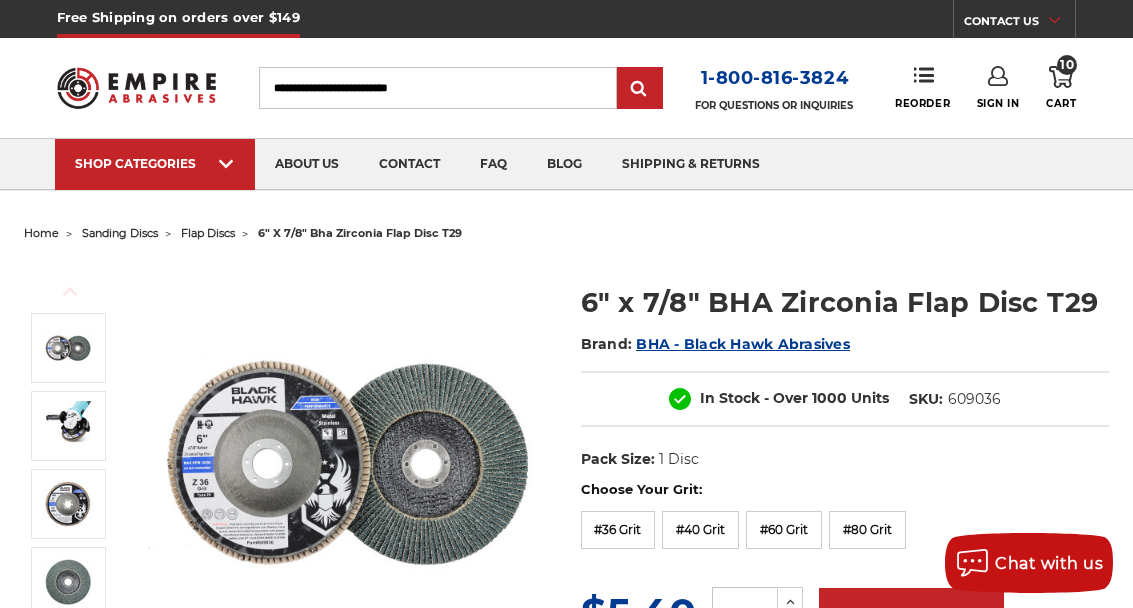 click 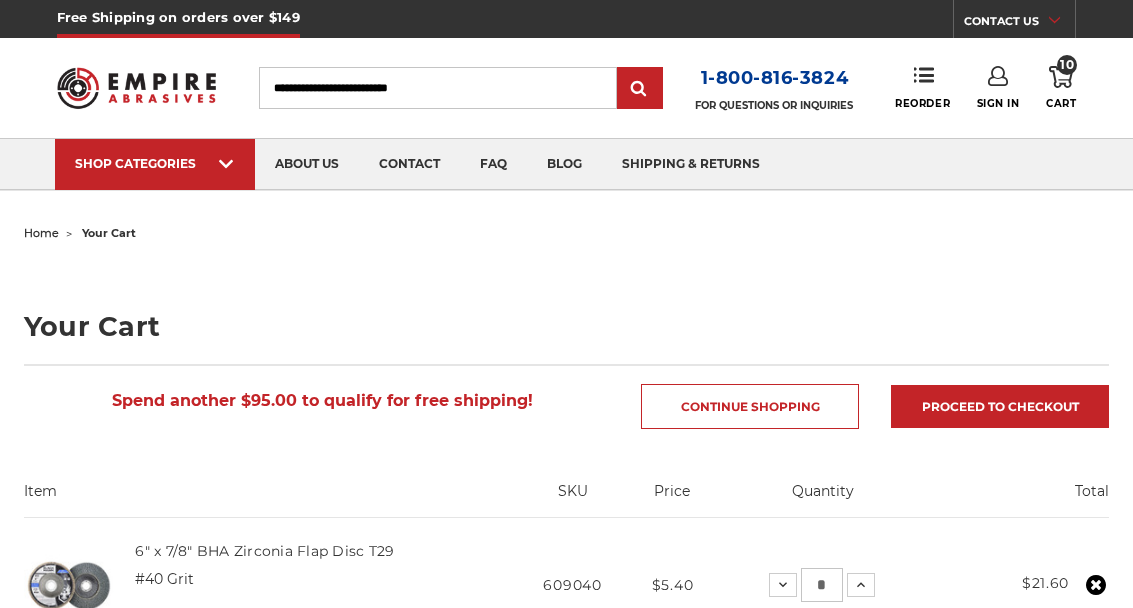 scroll, scrollTop: 0, scrollLeft: 0, axis: both 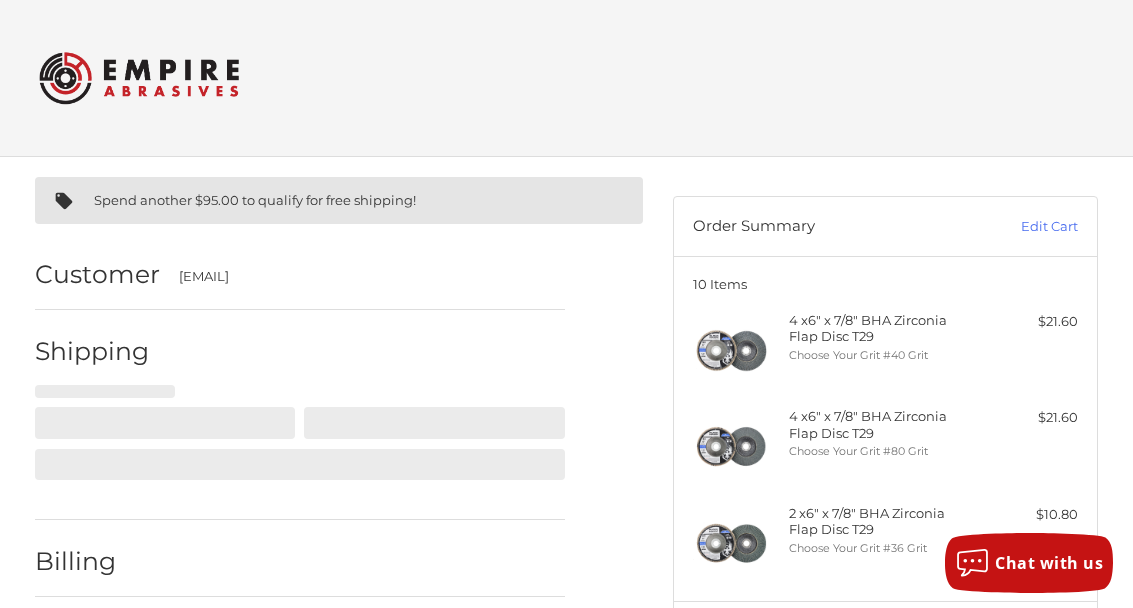 select on "**" 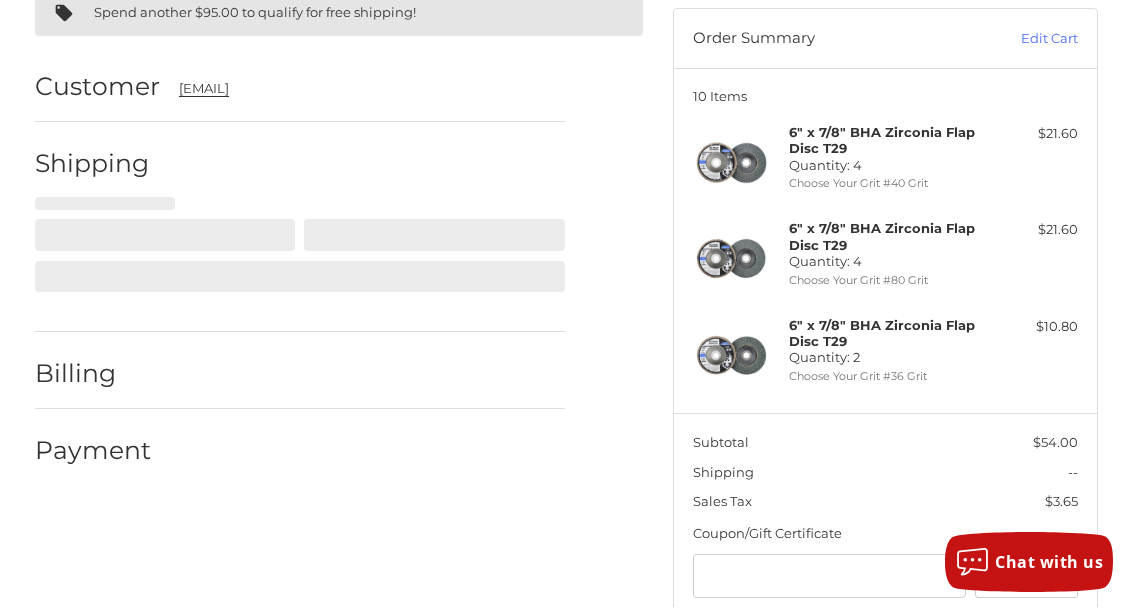 select on "**" 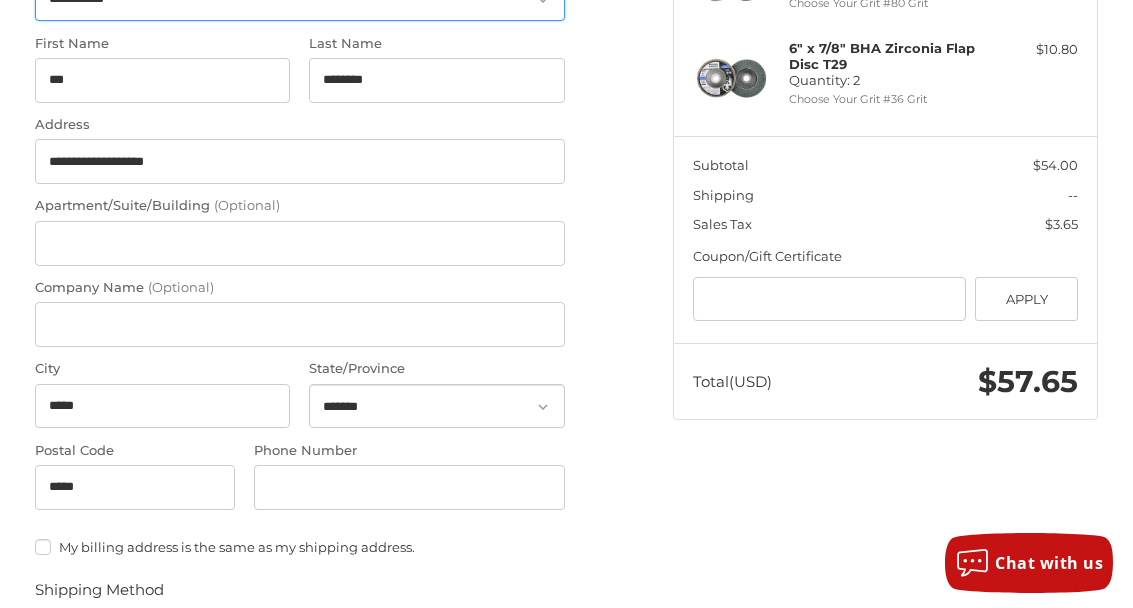 scroll, scrollTop: 466, scrollLeft: 0, axis: vertical 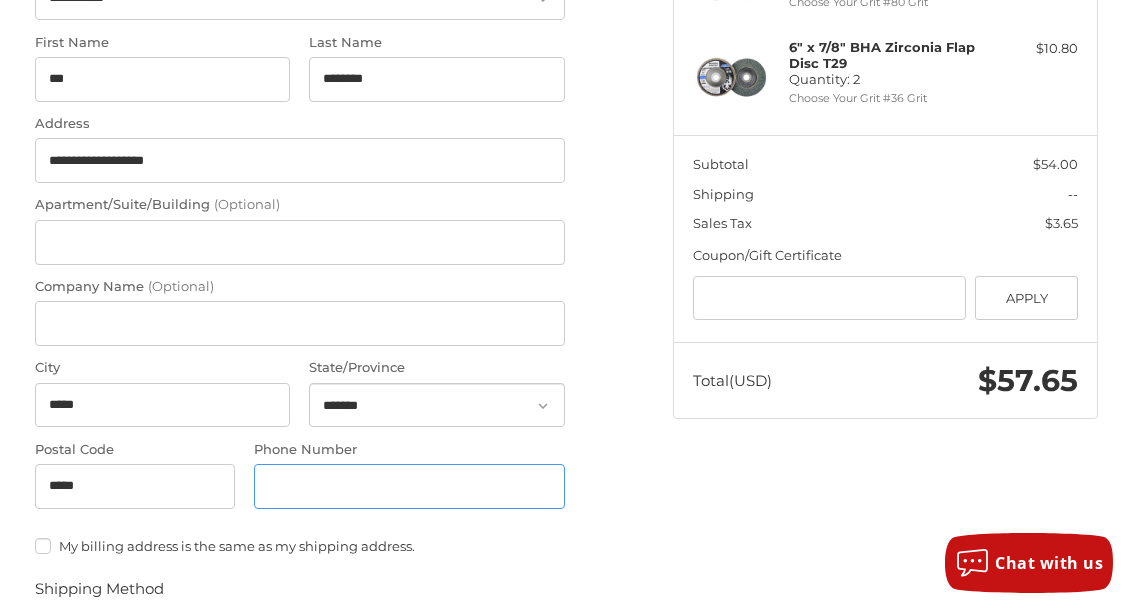 click on "Phone Number" at bounding box center (409, 486) 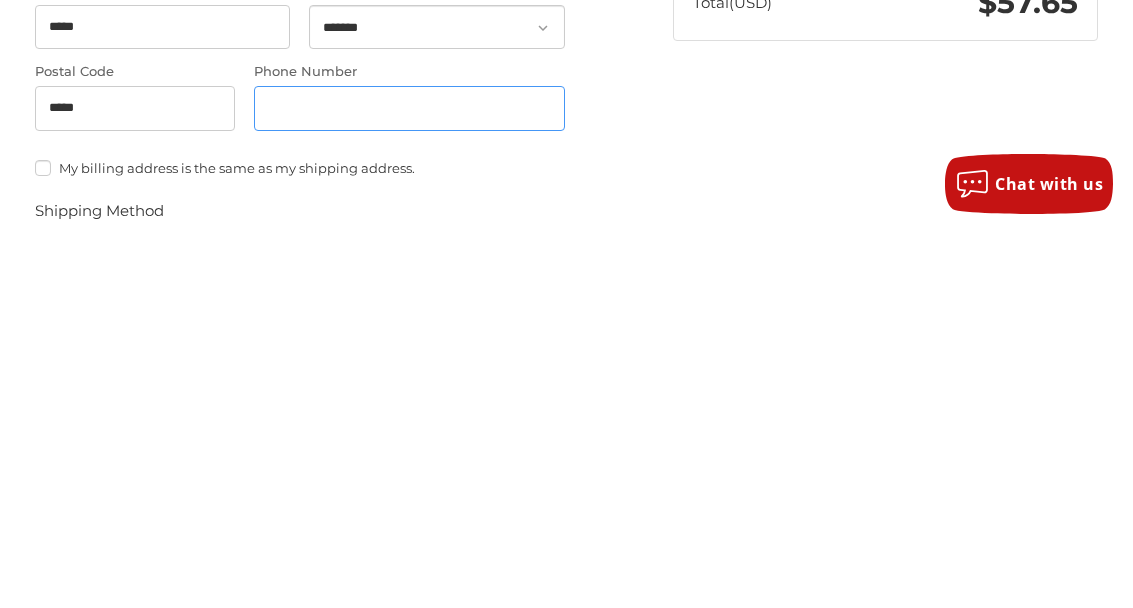 type on "**********" 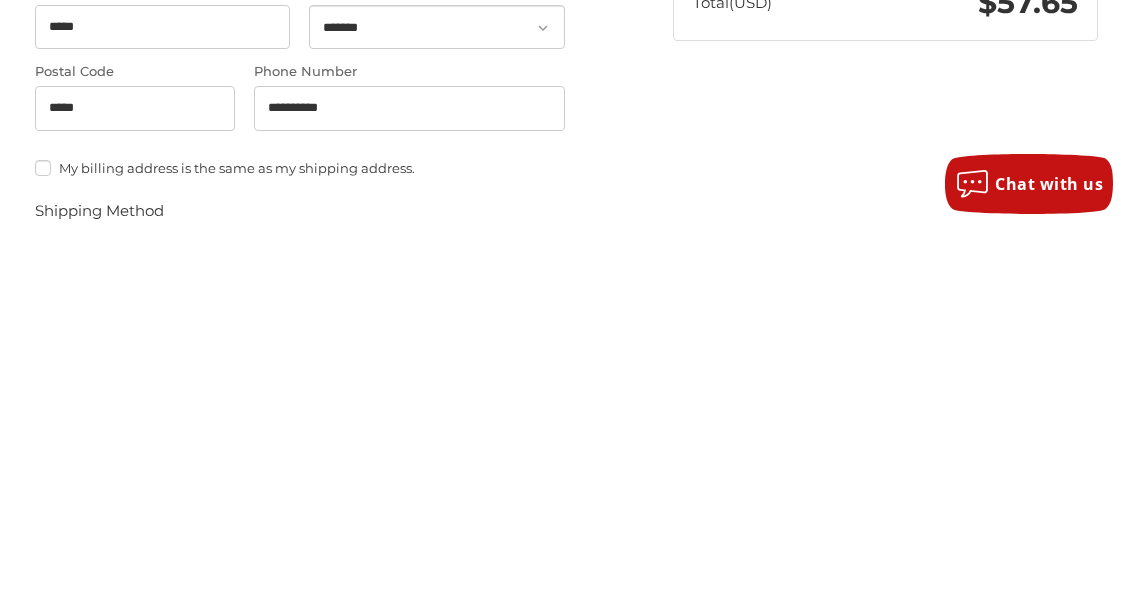 type on "**********" 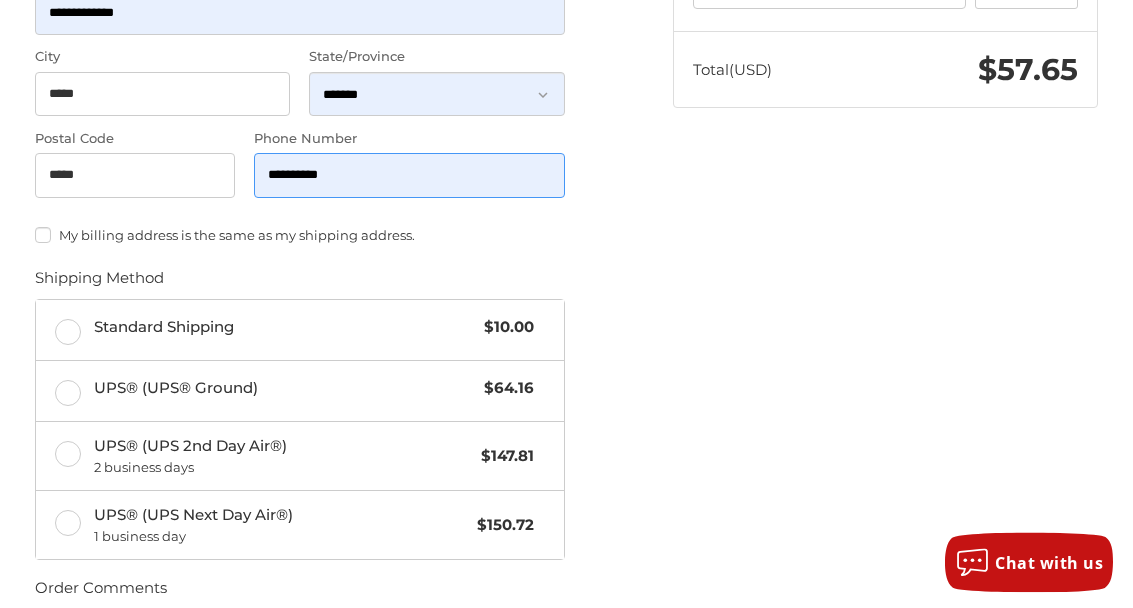 scroll, scrollTop: 777, scrollLeft: 0, axis: vertical 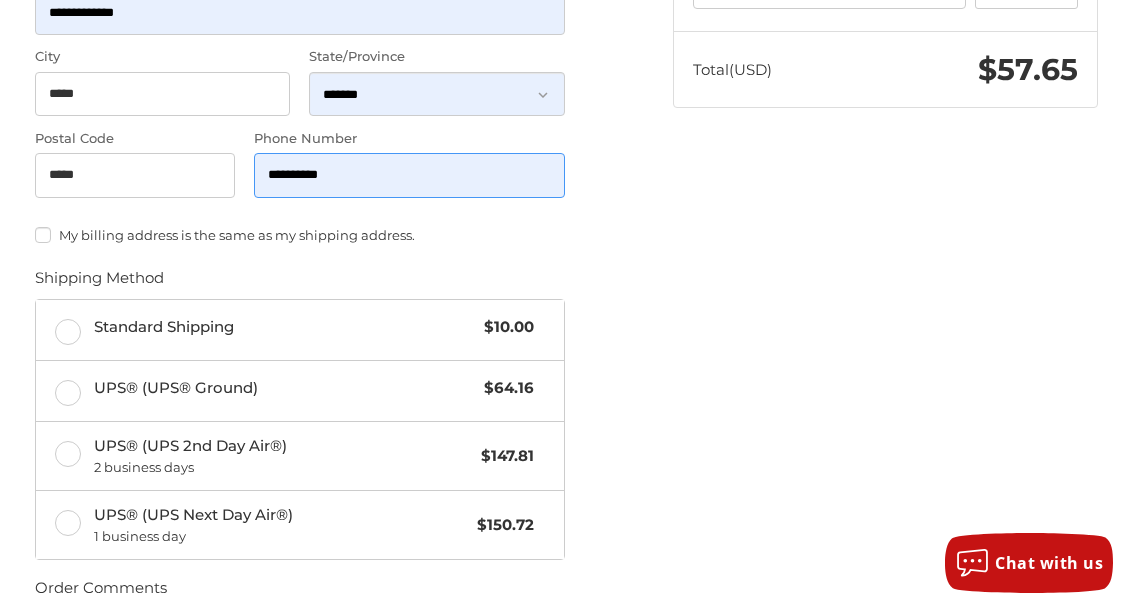 type on "**********" 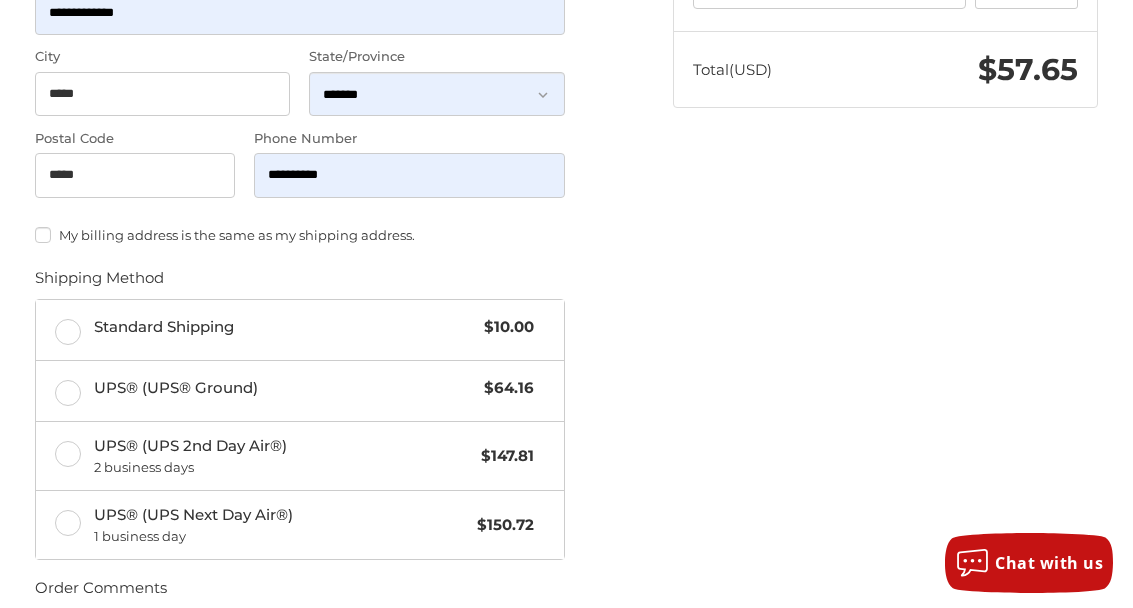 click on "Standard Shipping $10.00" at bounding box center [300, 330] 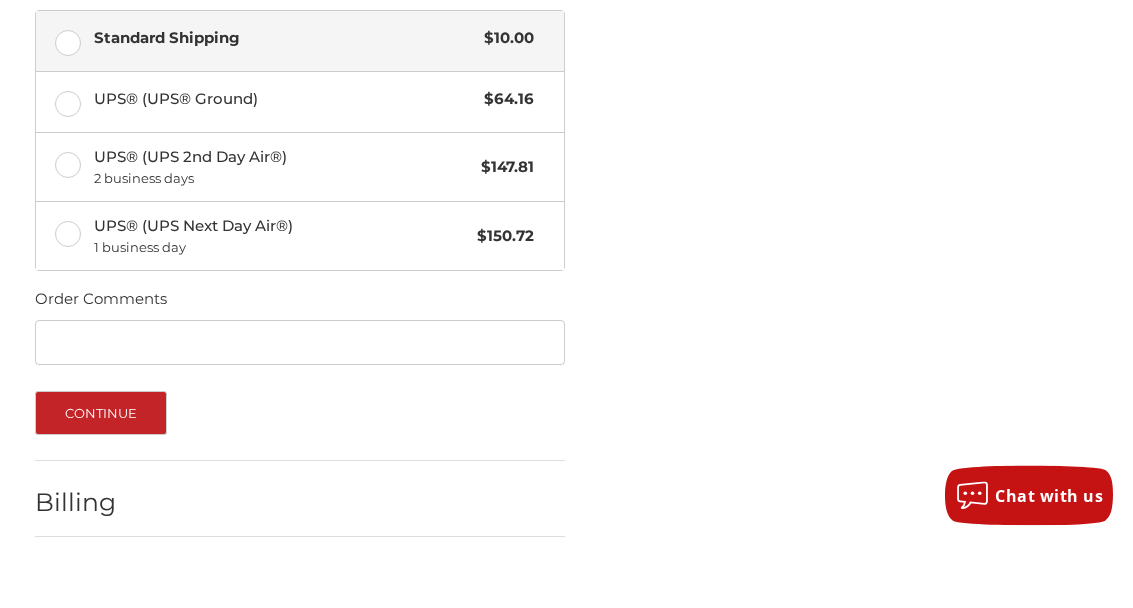 scroll, scrollTop: 998, scrollLeft: 0, axis: vertical 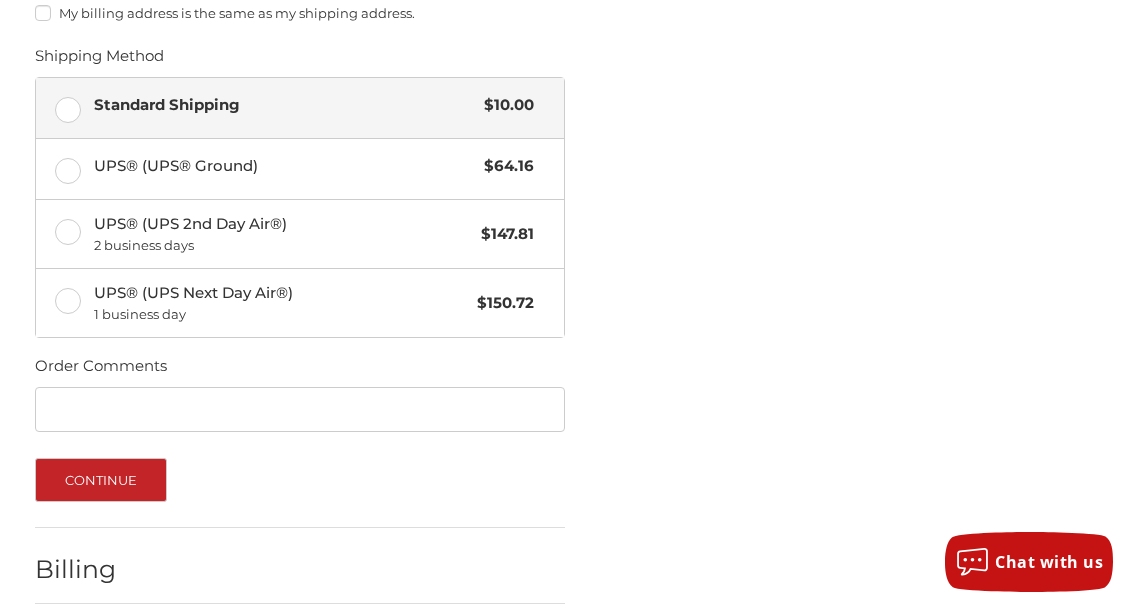 click on "Continue" at bounding box center [101, 481] 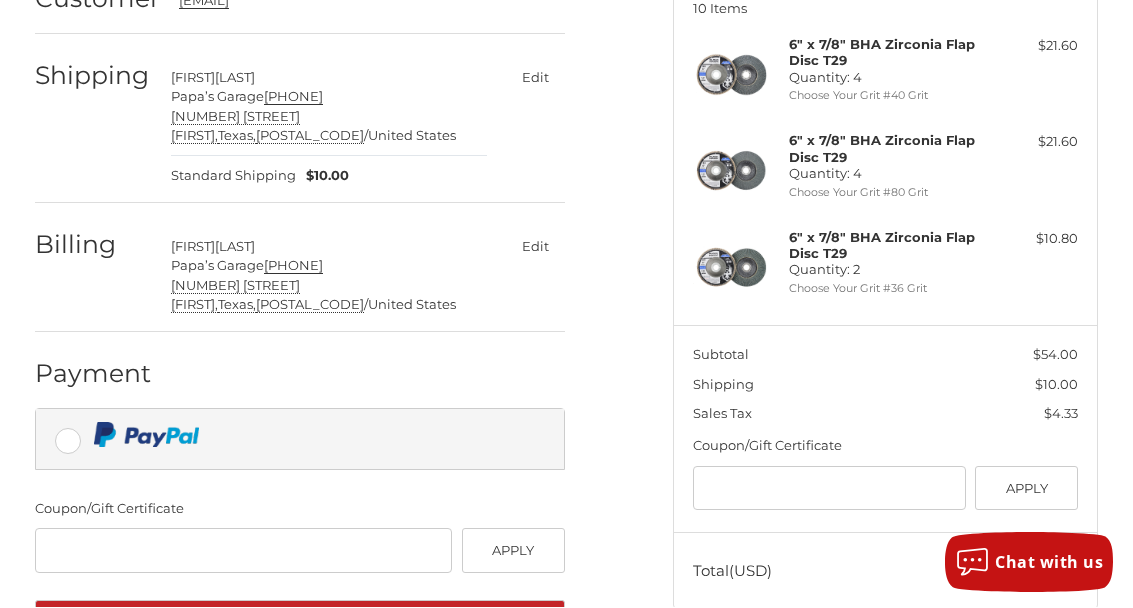 scroll, scrollTop: 362, scrollLeft: 0, axis: vertical 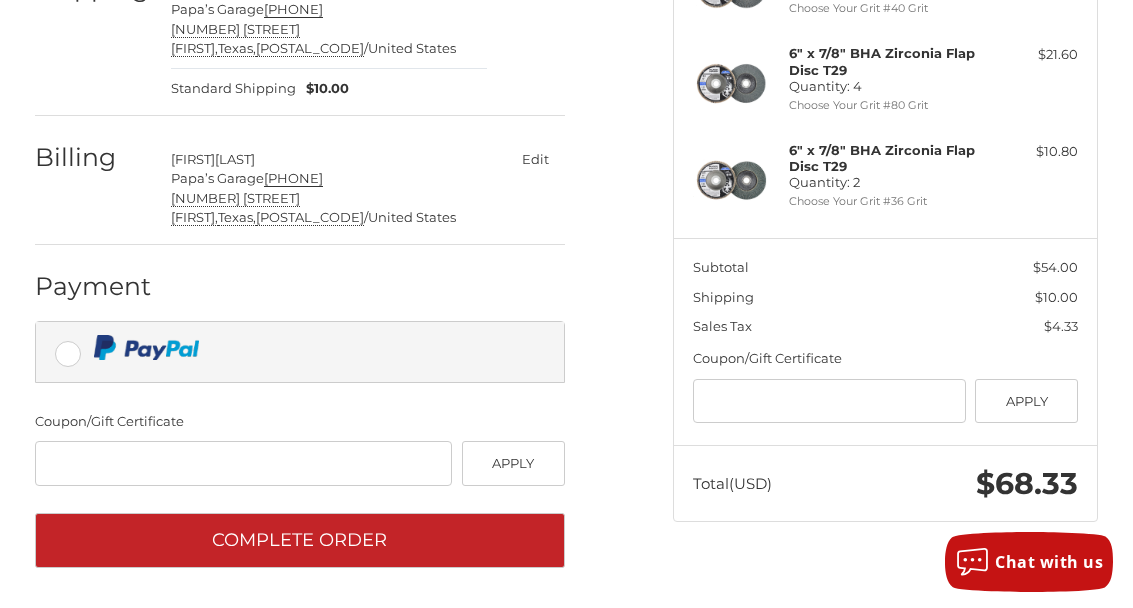 click on "Complete order" at bounding box center (300, 541) 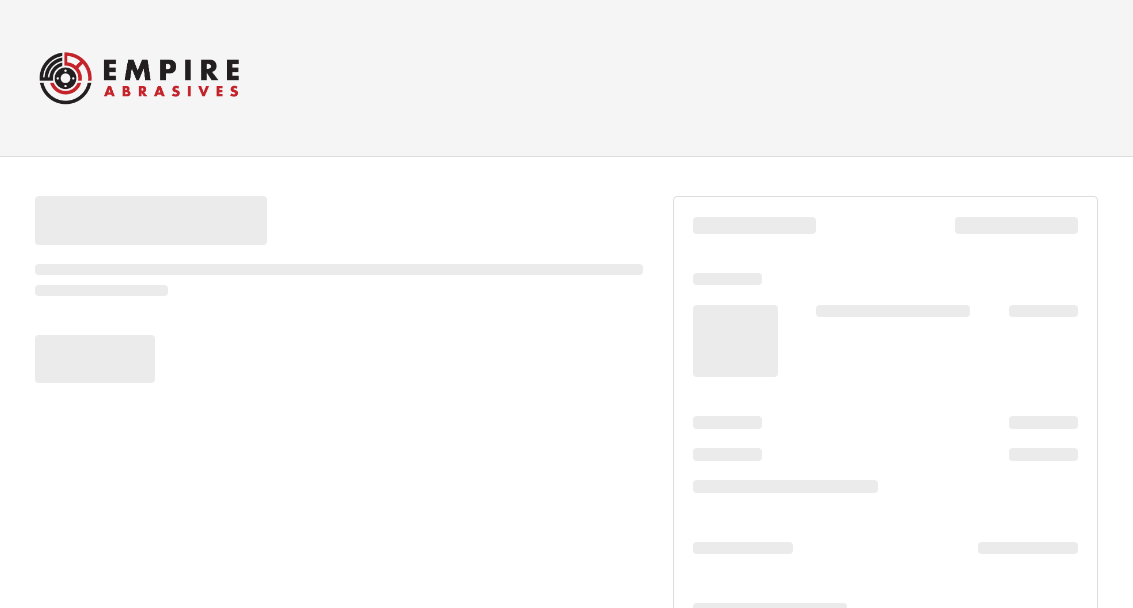 scroll, scrollTop: 0, scrollLeft: 0, axis: both 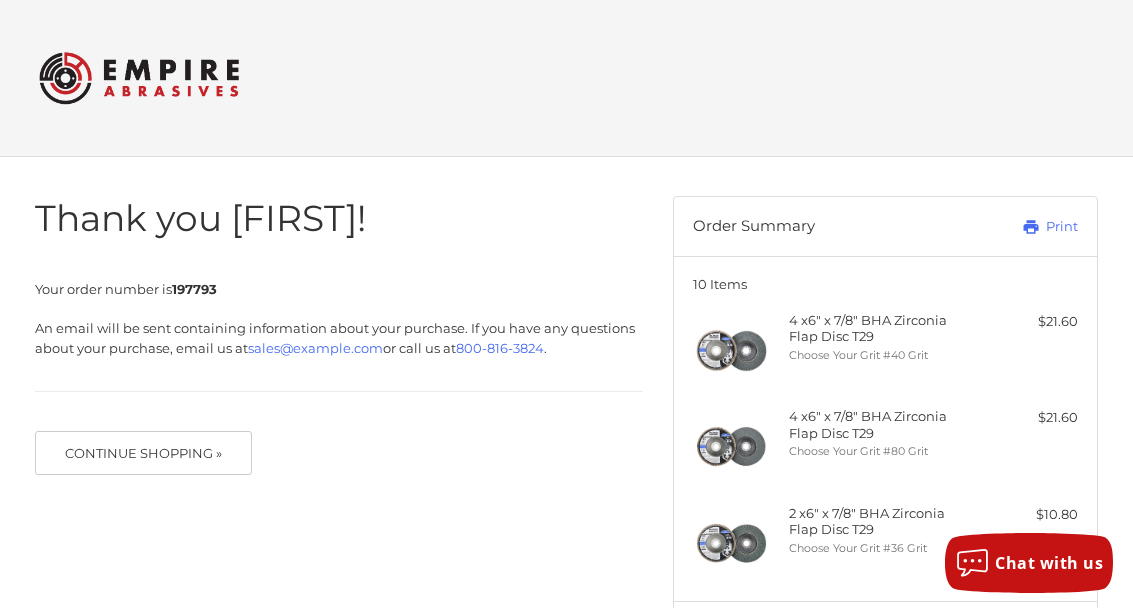 click at bounding box center [139, 78] 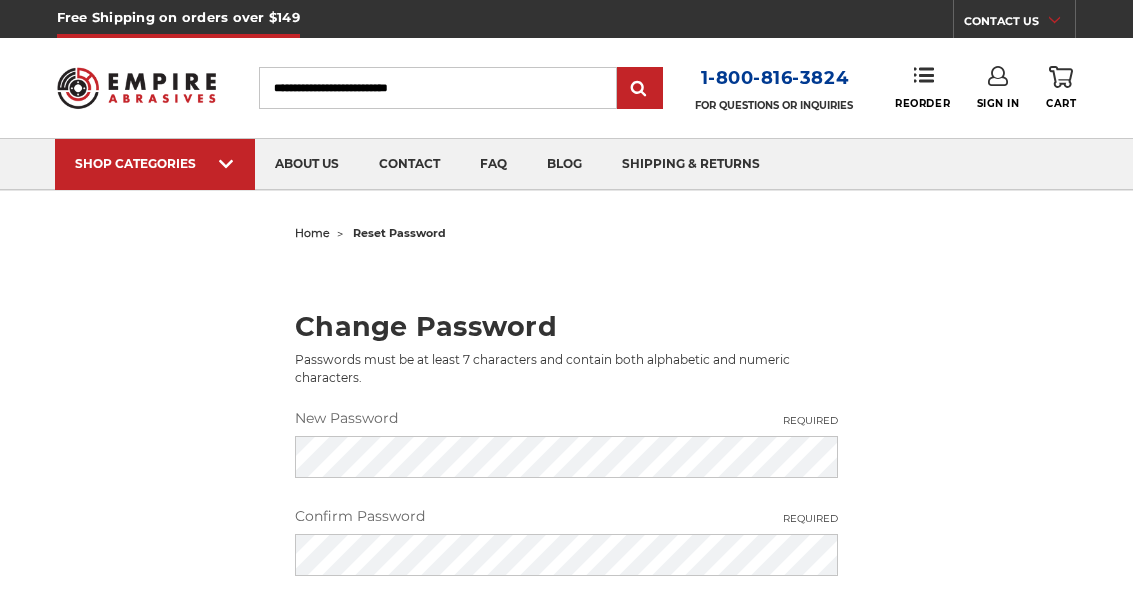 scroll, scrollTop: 0, scrollLeft: 0, axis: both 